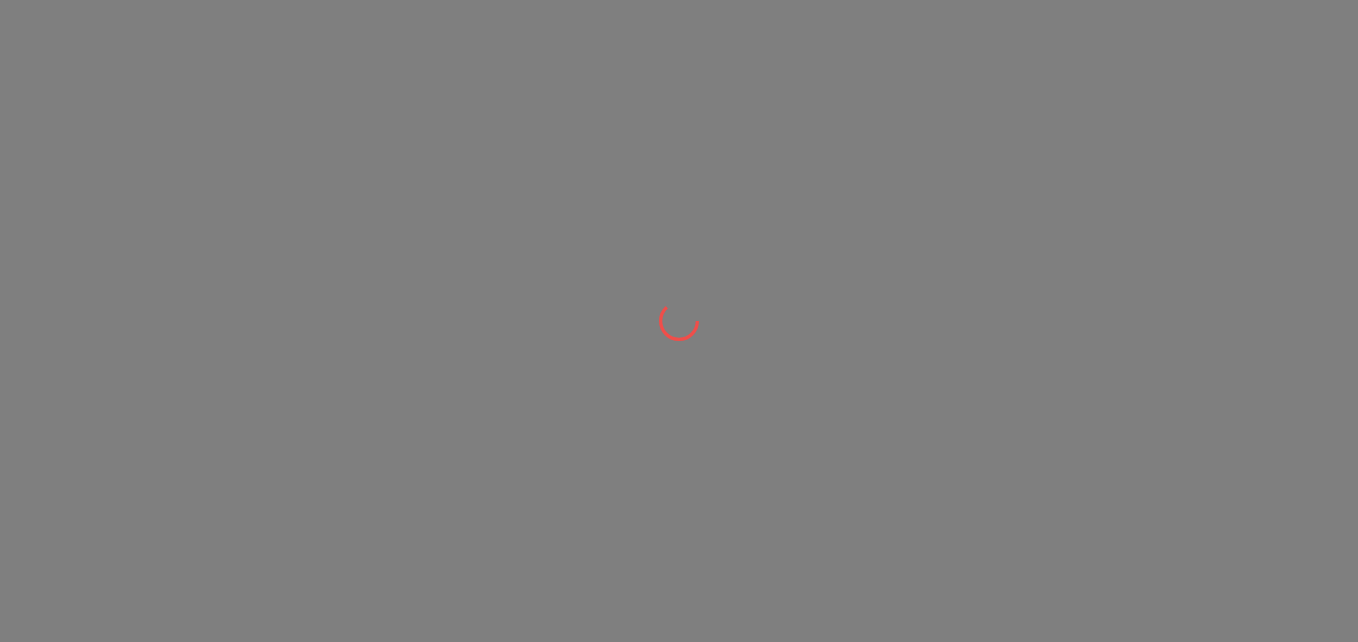 scroll, scrollTop: 0, scrollLeft: 0, axis: both 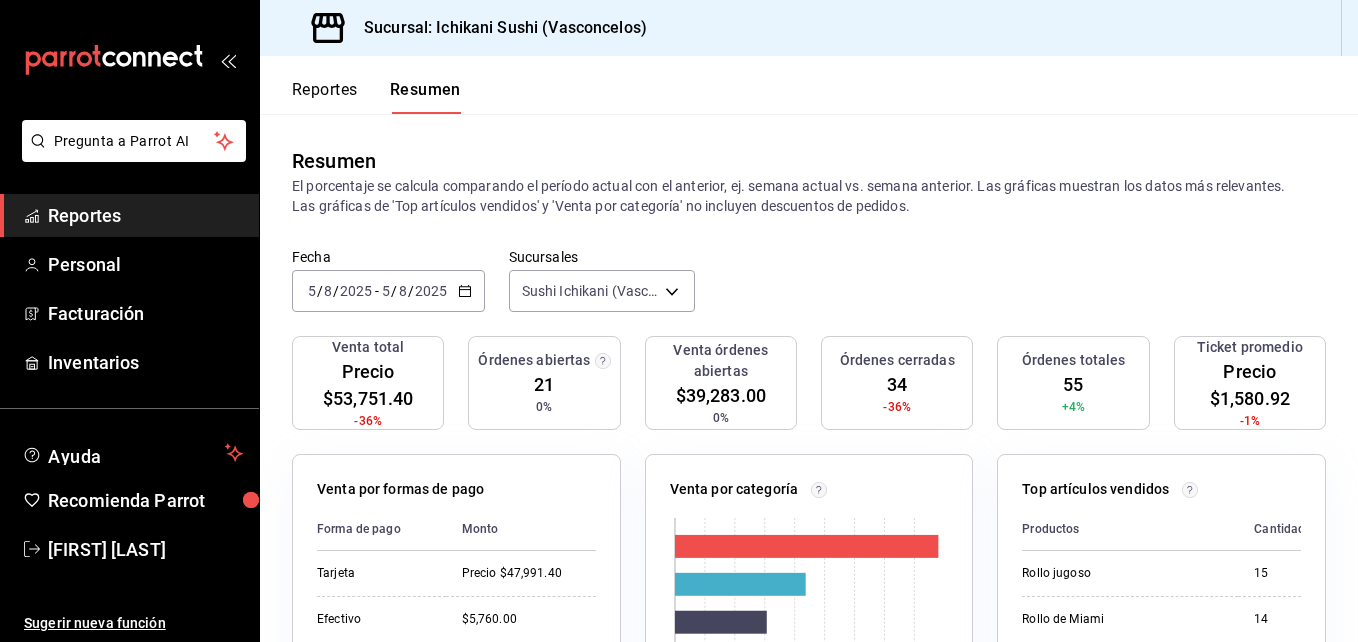 click on "Precio $53,751.40" at bounding box center [368, 385] 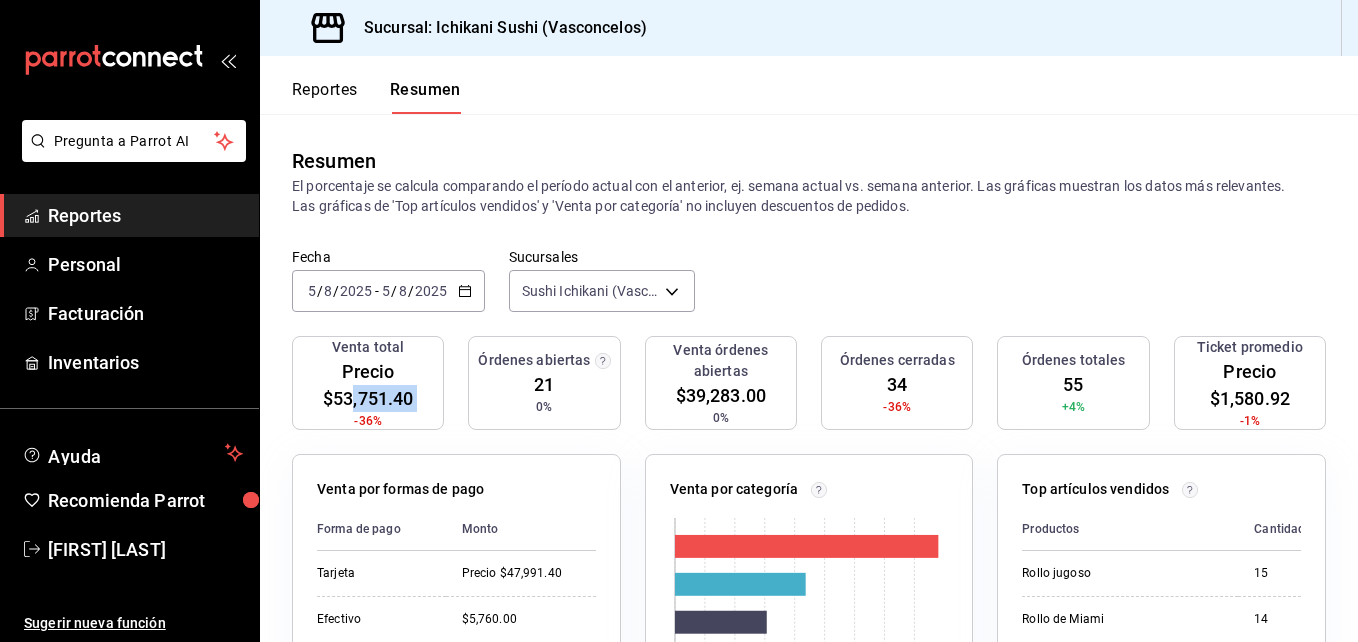click on "Venta total Precio $53,751.40 -36%" at bounding box center (368, 383) 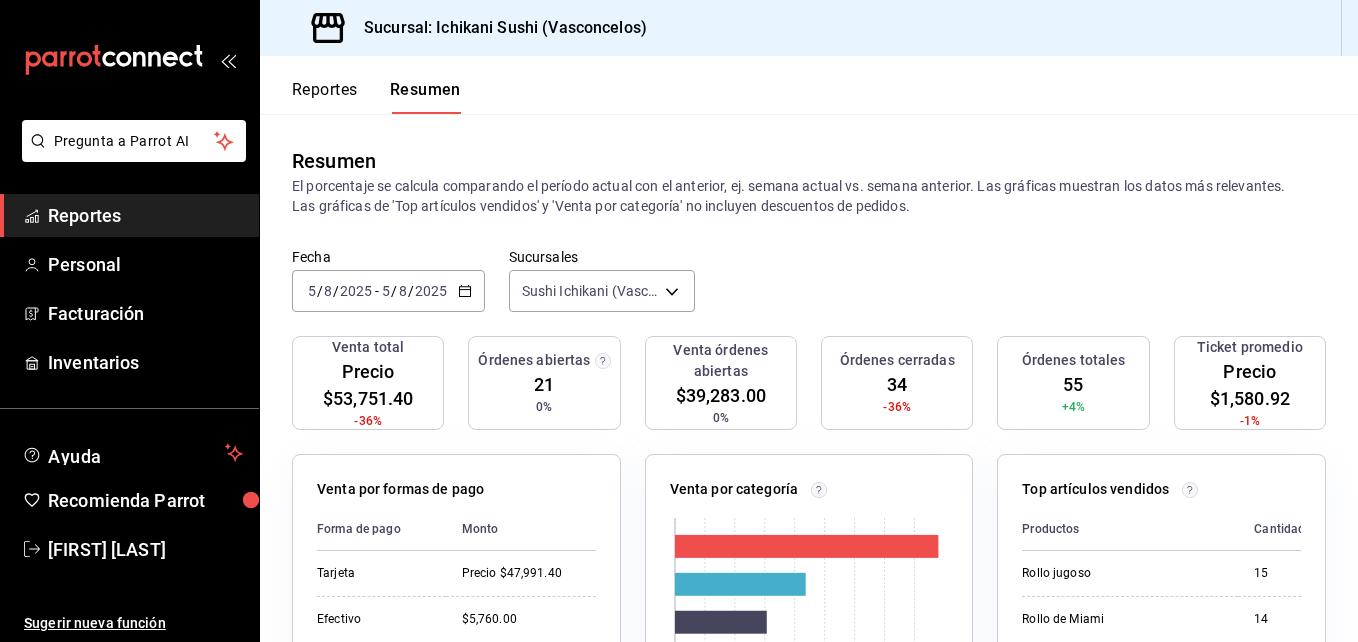 click on "2025-08-05 5 / 8 / 2025 - 2025-08-05 5 / 8 / 2025" at bounding box center (388, 291) 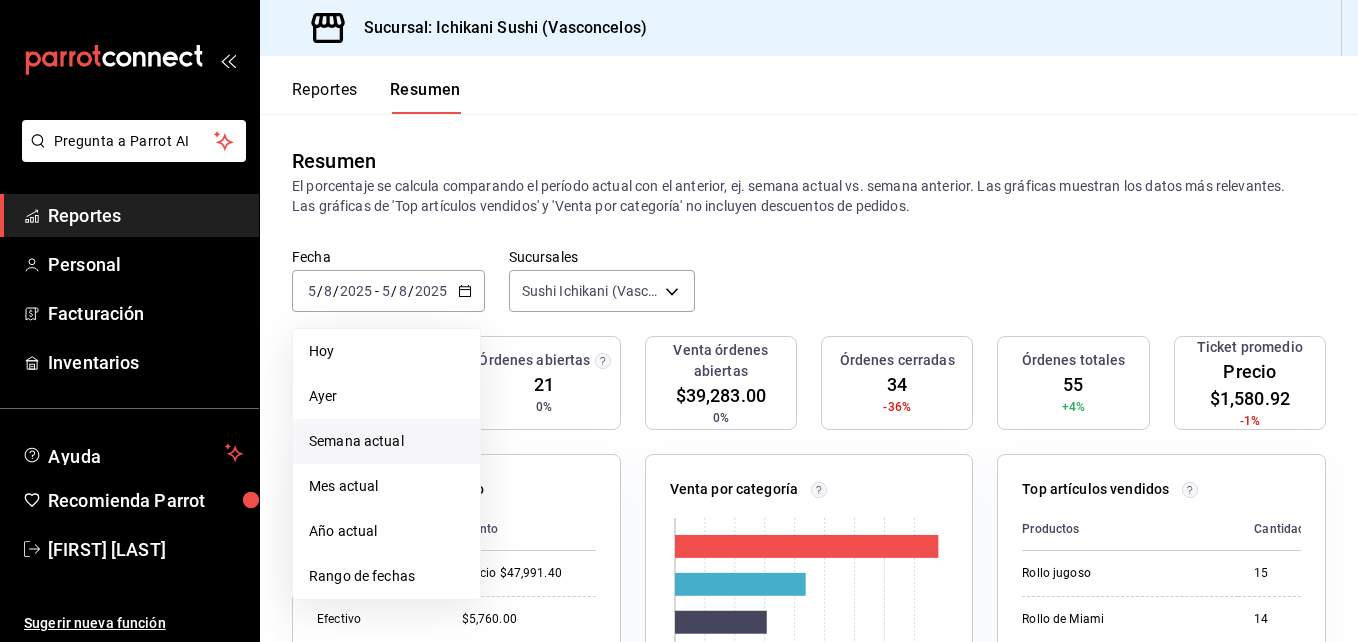 click on "Semana actual" at bounding box center [386, 441] 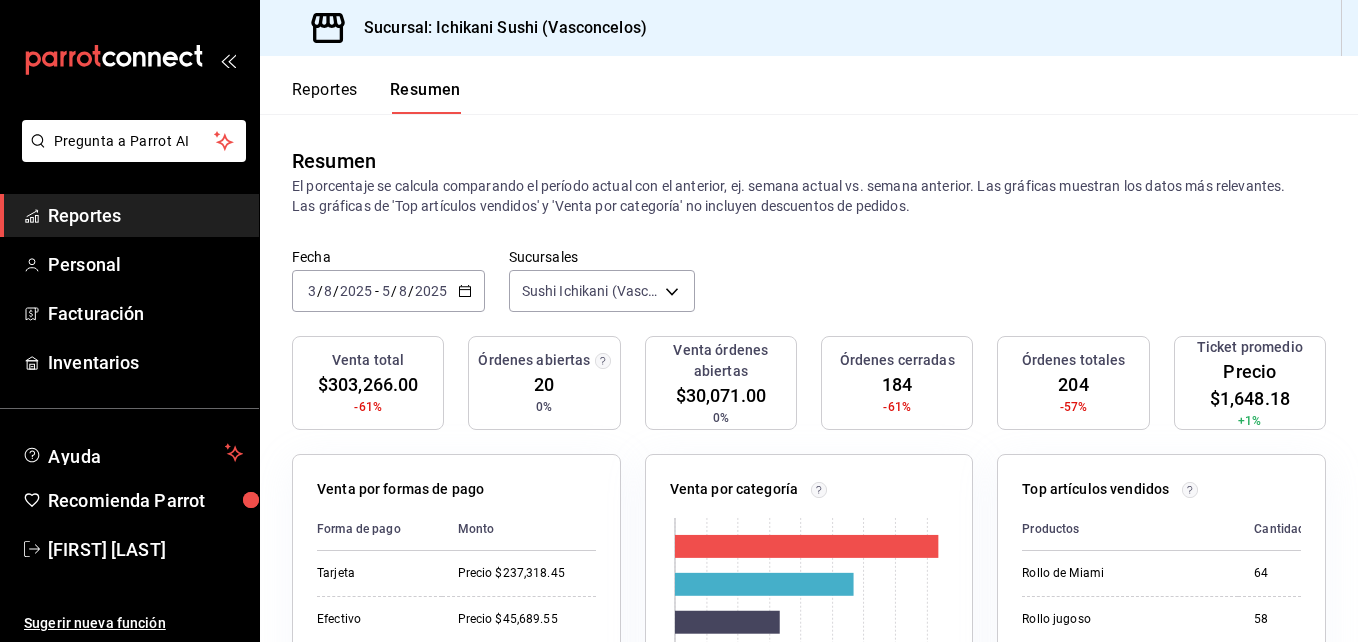 click on "8" at bounding box center [328, 291] 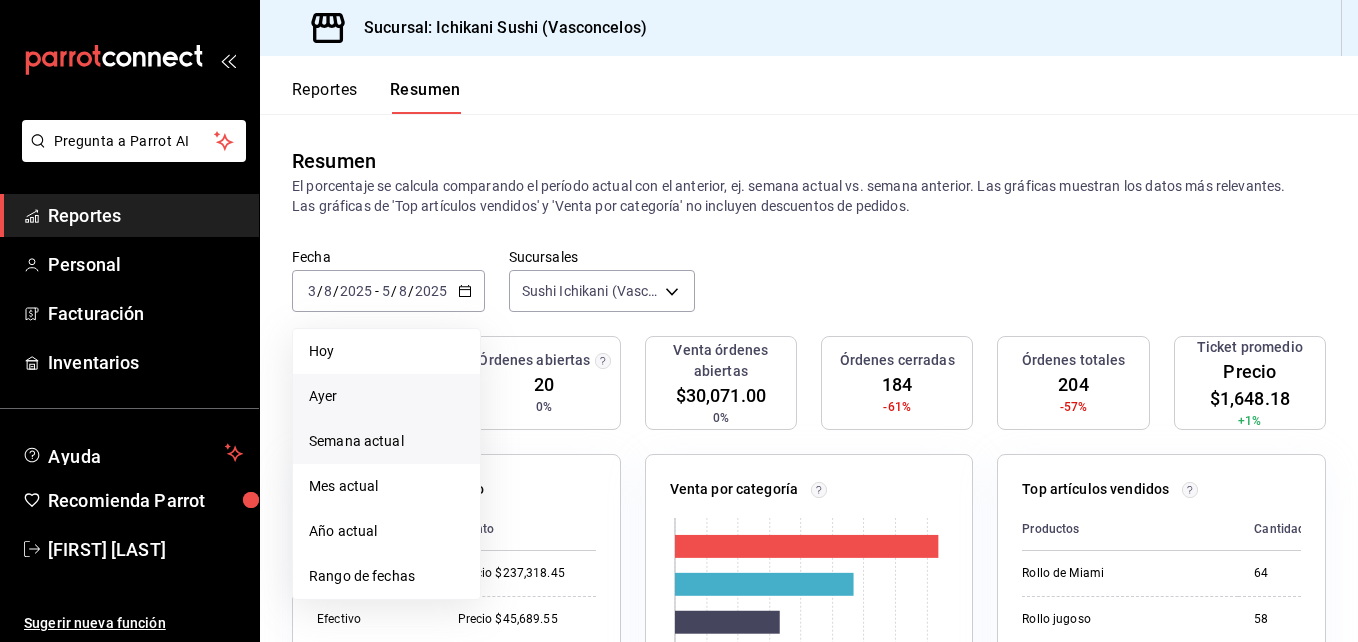 click on "Ayer" at bounding box center [386, 396] 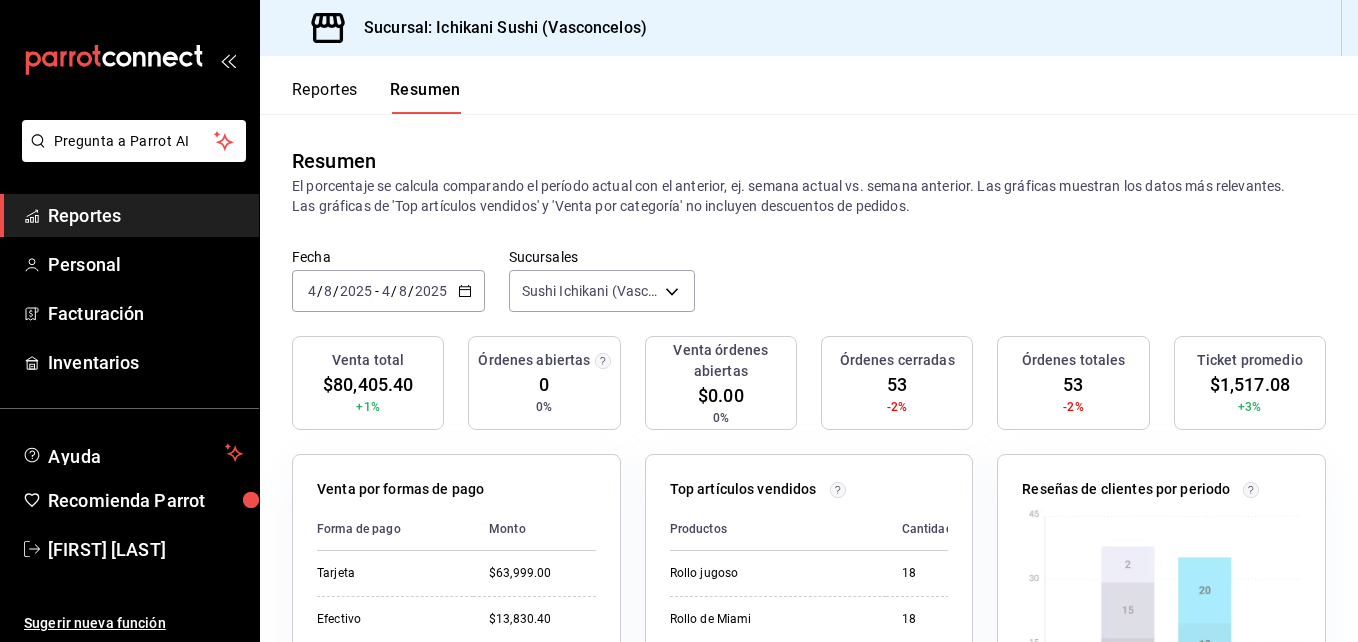 click on "8" at bounding box center [328, 291] 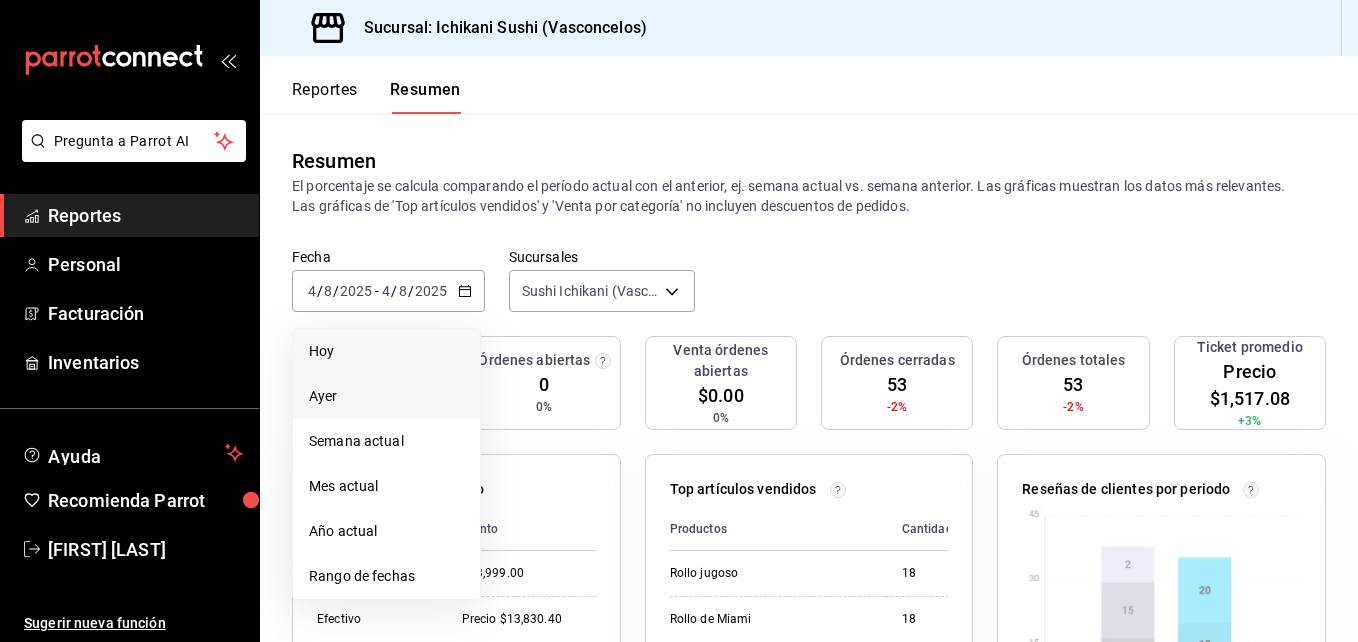 click on "Hoy" at bounding box center [386, 351] 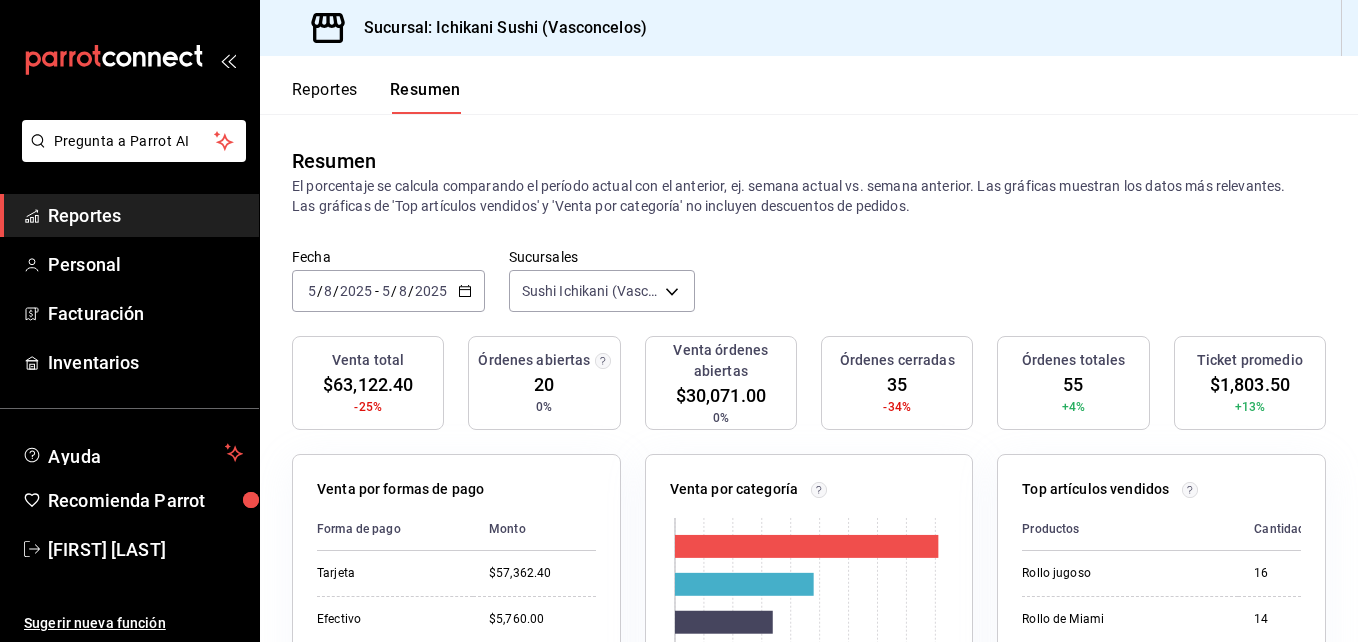 drag, startPoint x: 460, startPoint y: 70, endPoint x: 381, endPoint y: 356, distance: 296.7103 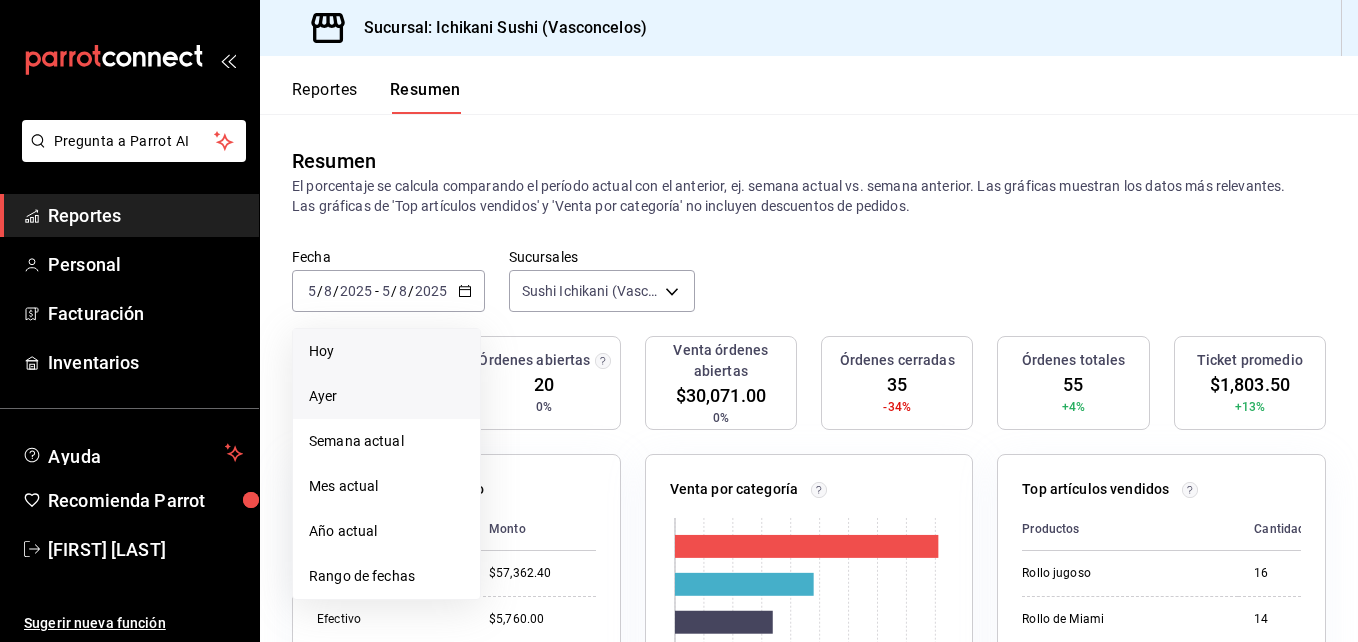 click on "Ayer" at bounding box center [386, 396] 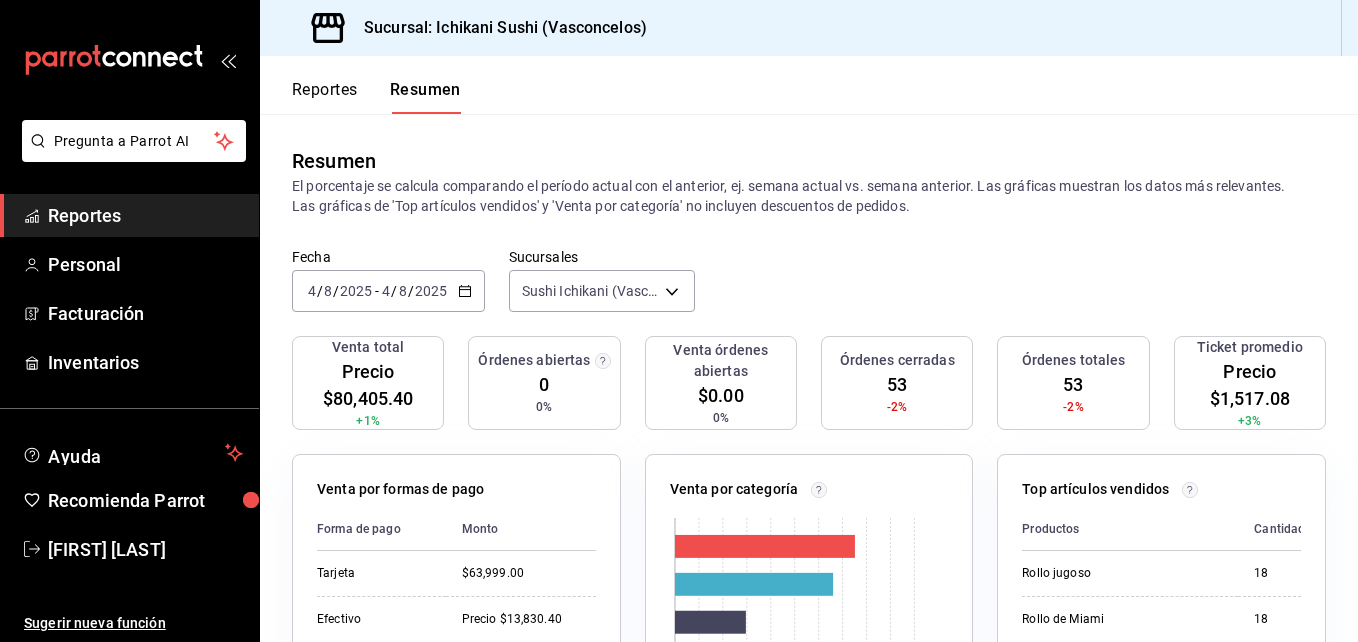 click on "8" at bounding box center [328, 291] 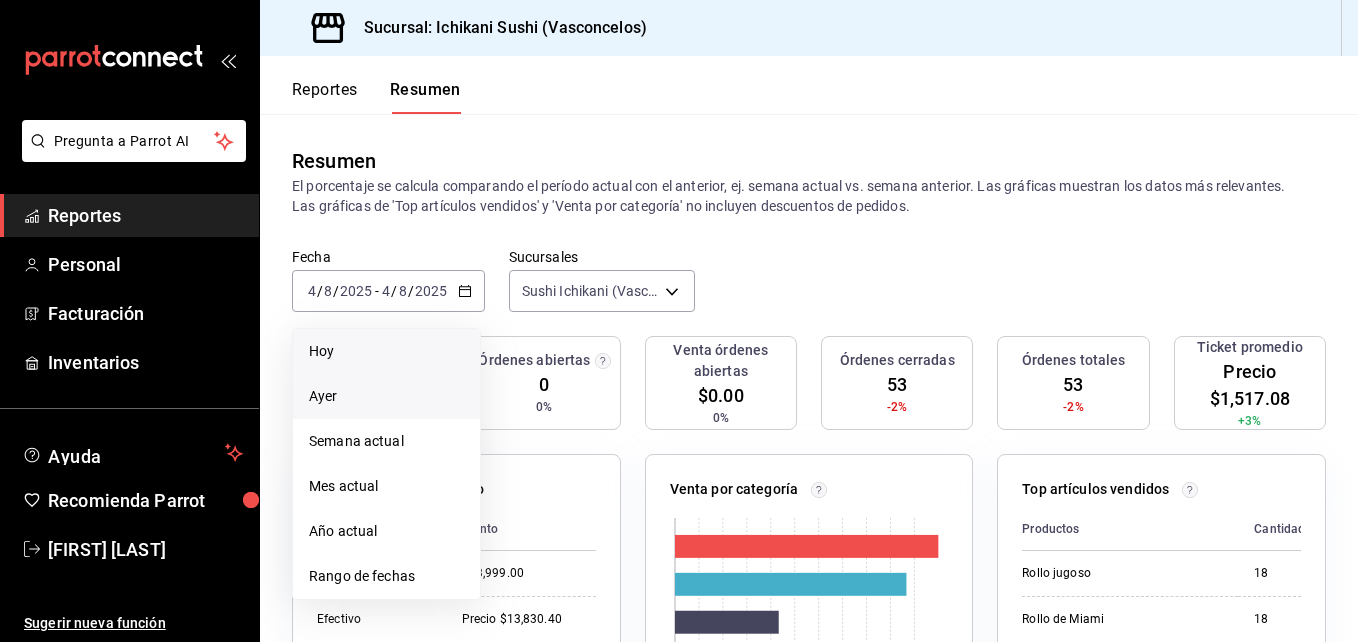 click on "Hoy" at bounding box center (386, 351) 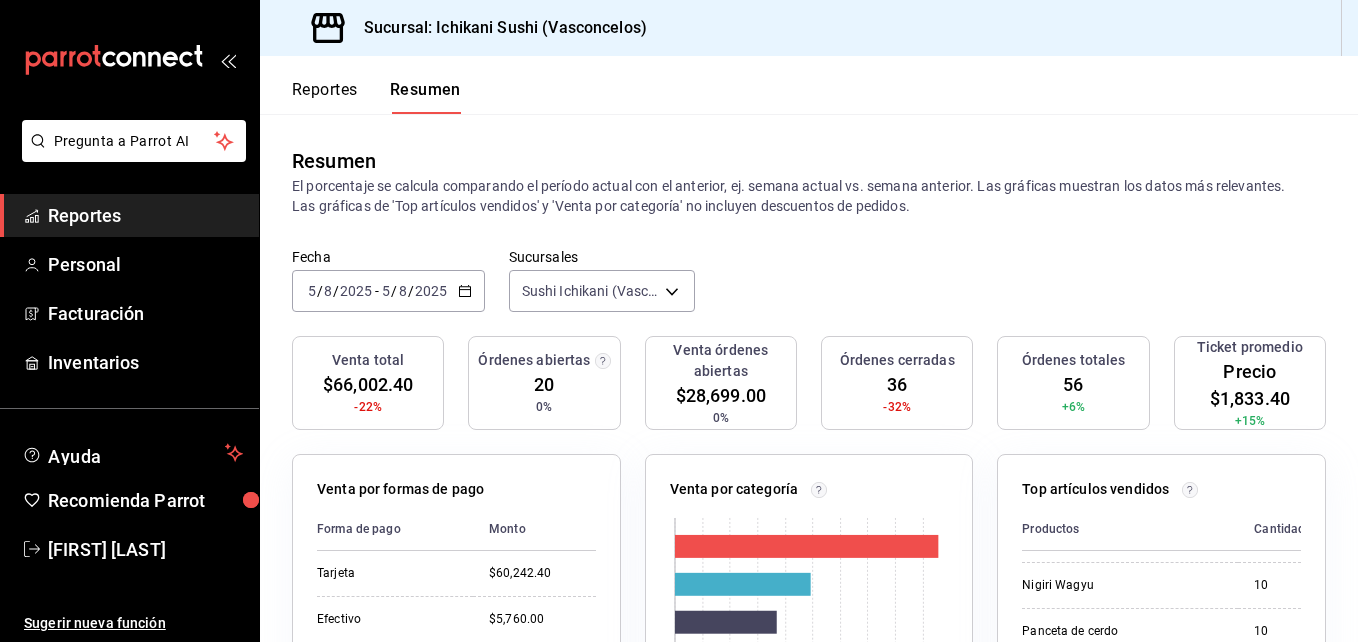 scroll, scrollTop: 539, scrollLeft: 0, axis: vertical 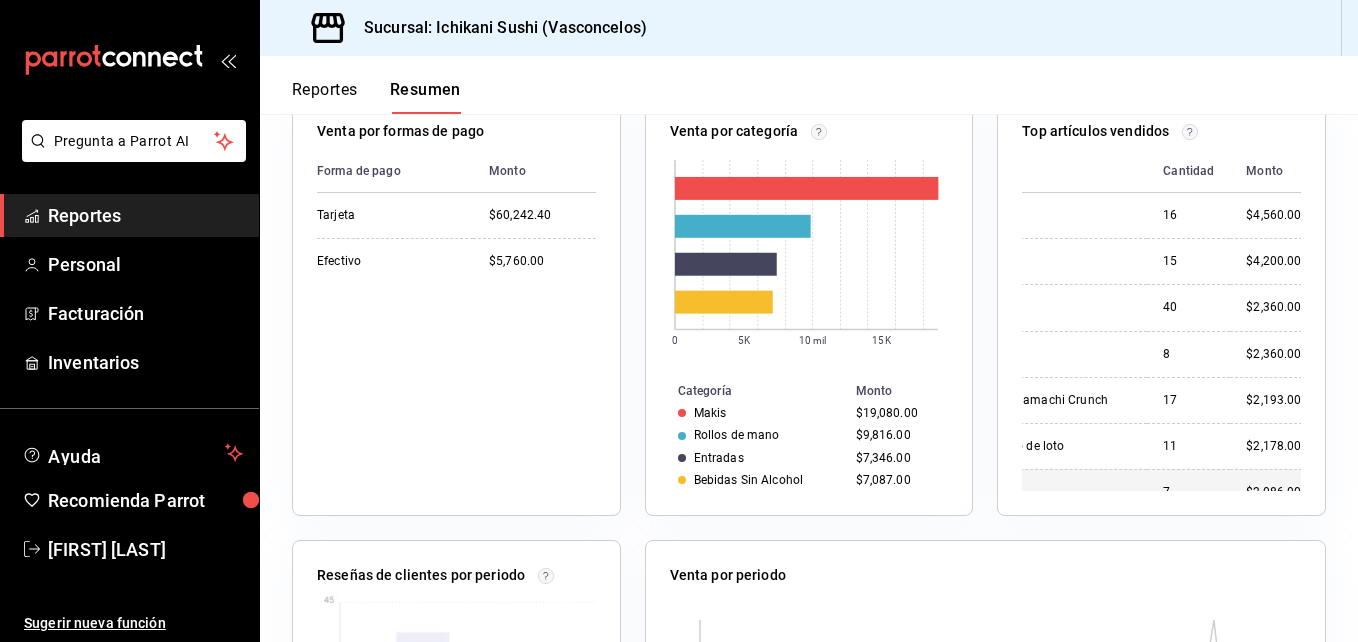 click on "Torre Ichikani" at bounding box center (1039, 492) 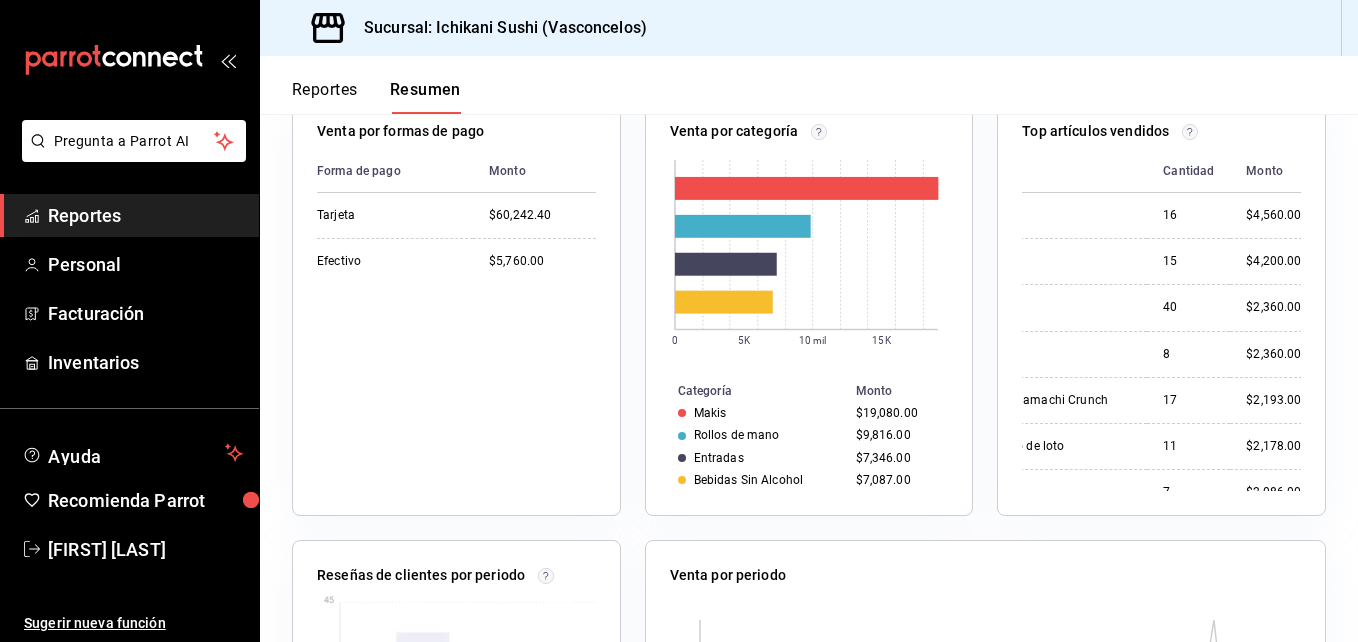 scroll, scrollTop: 0, scrollLeft: 50, axis: horizontal 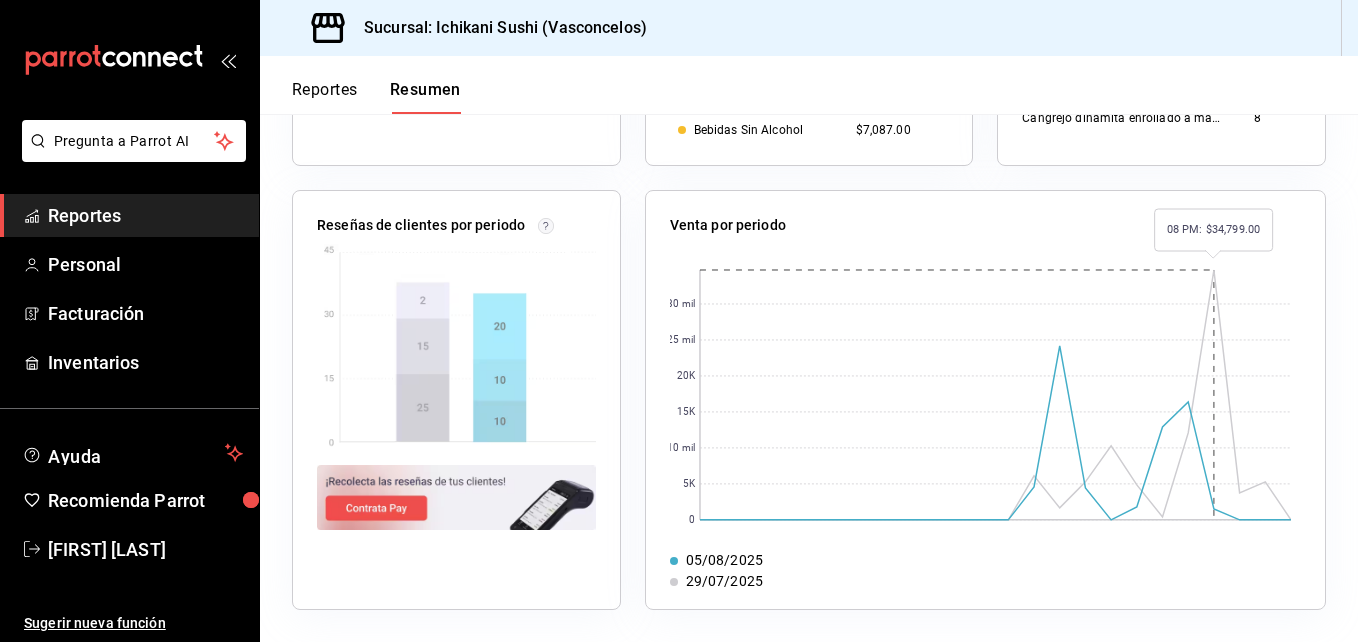 click 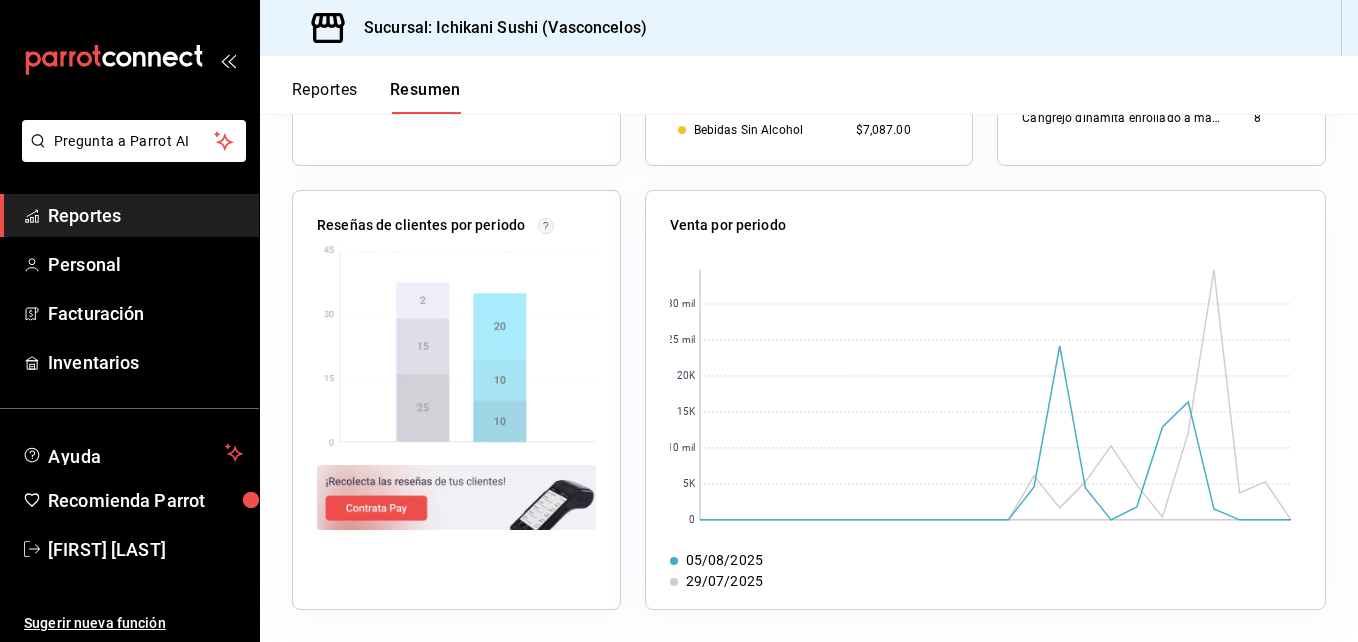 click on "Venta por periodo 0 5K 10 mil 15K 20K 25 mil 30 mil [DATE] [DATE] [DATE] [DATE]" at bounding box center [985, 400] 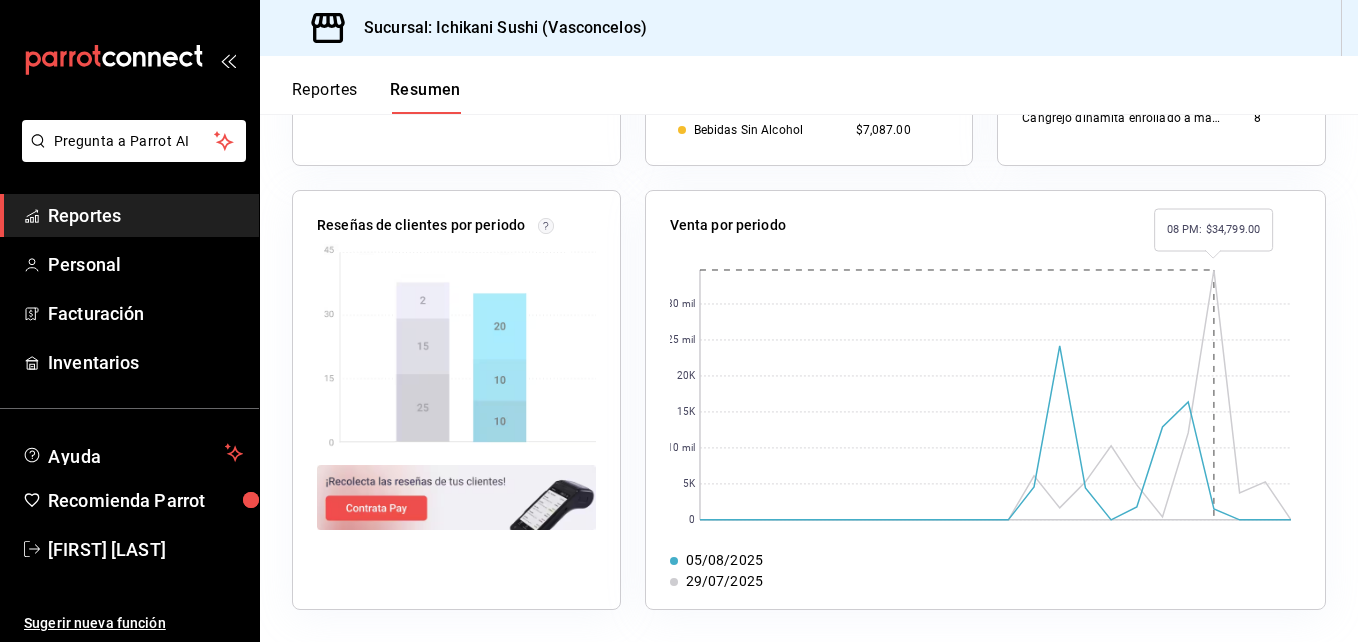 click 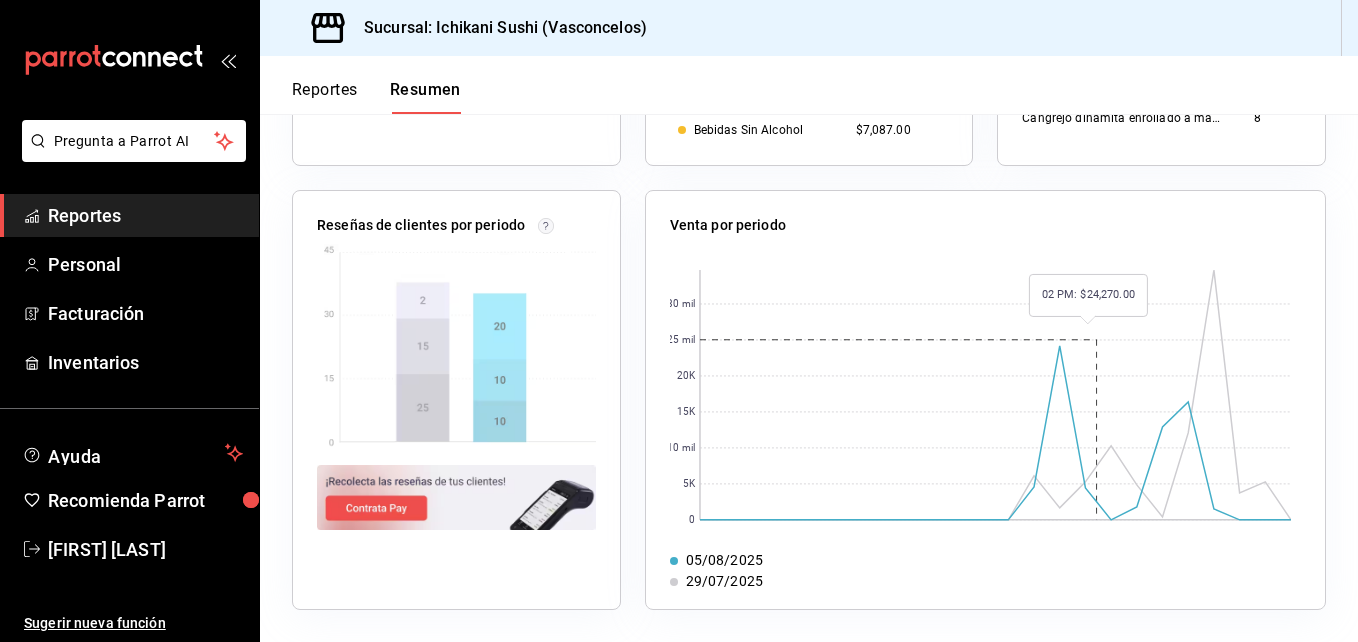 click 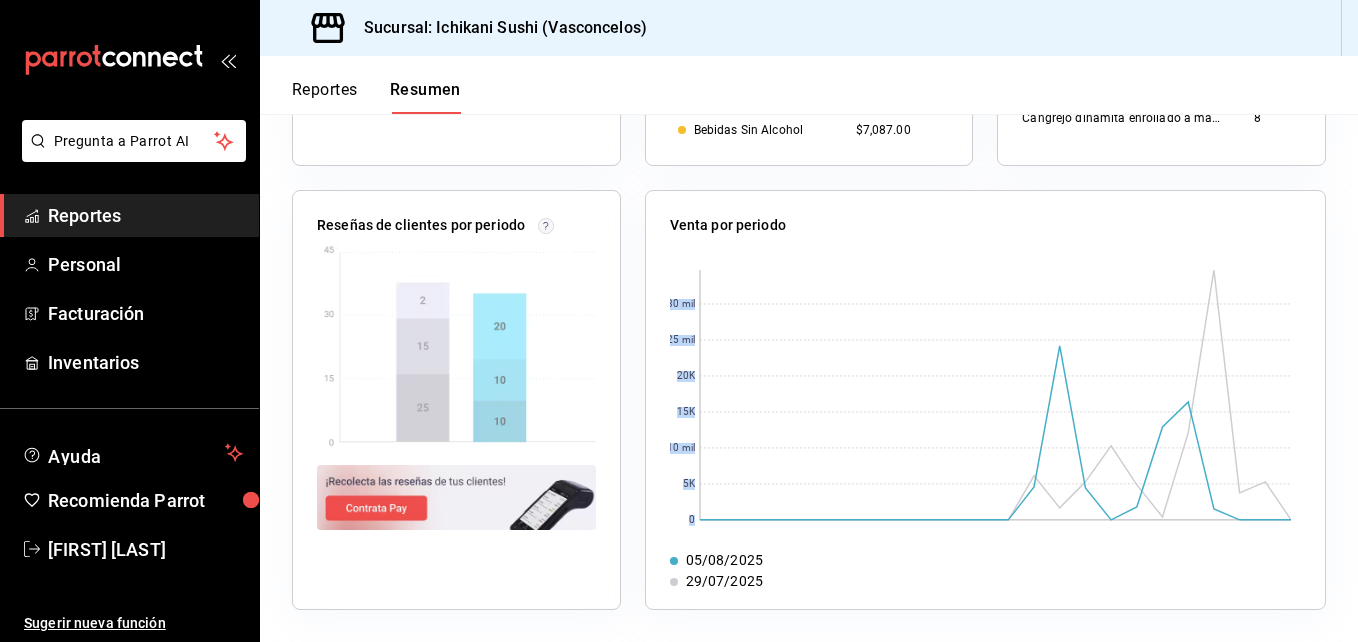 drag, startPoint x: 1017, startPoint y: 134, endPoint x: 901, endPoint y: 345, distance: 240.78413 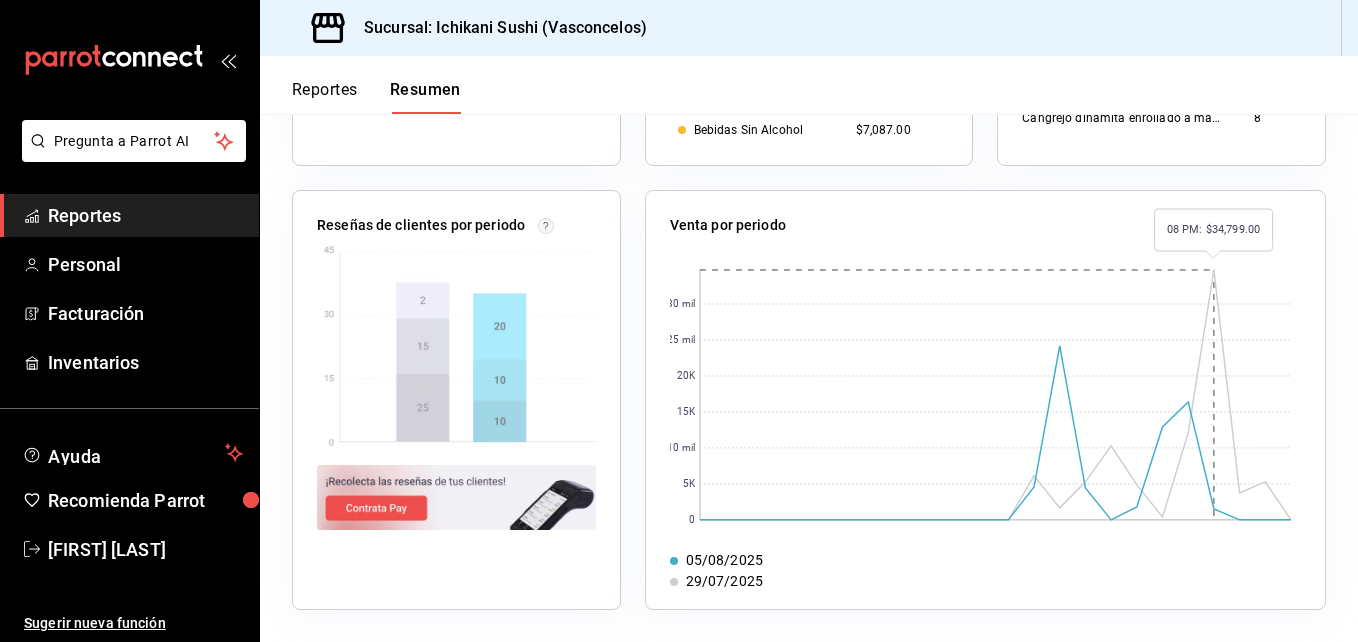 click 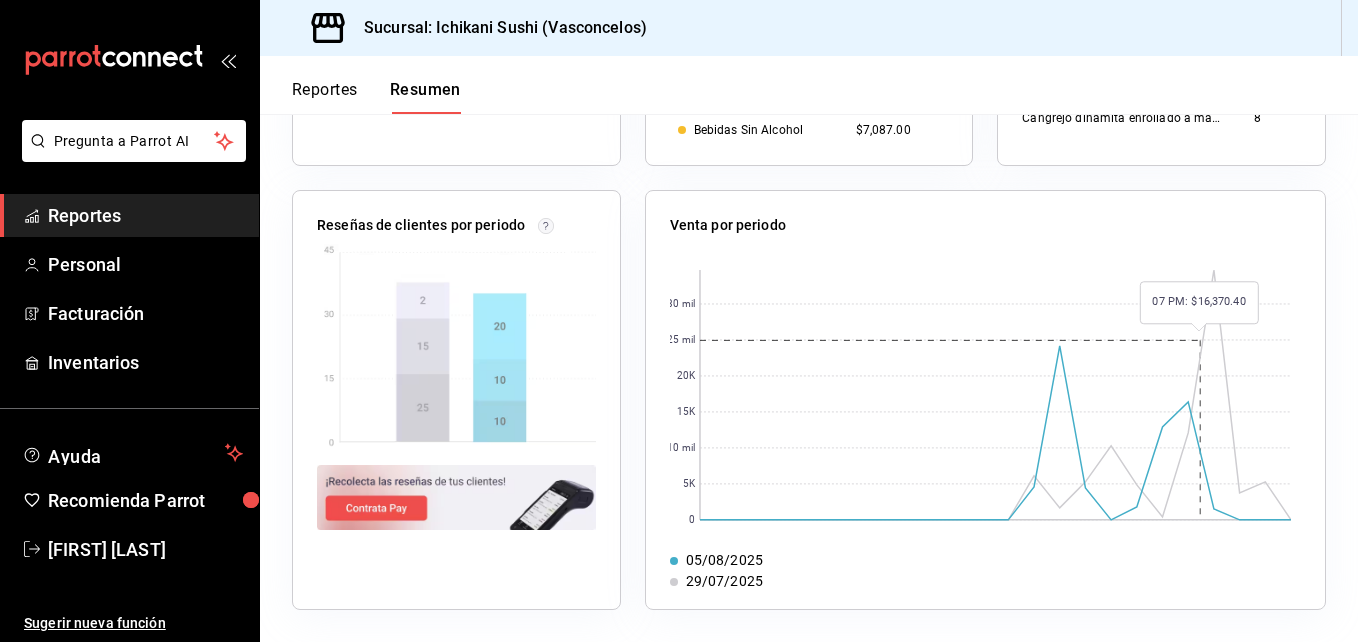 click 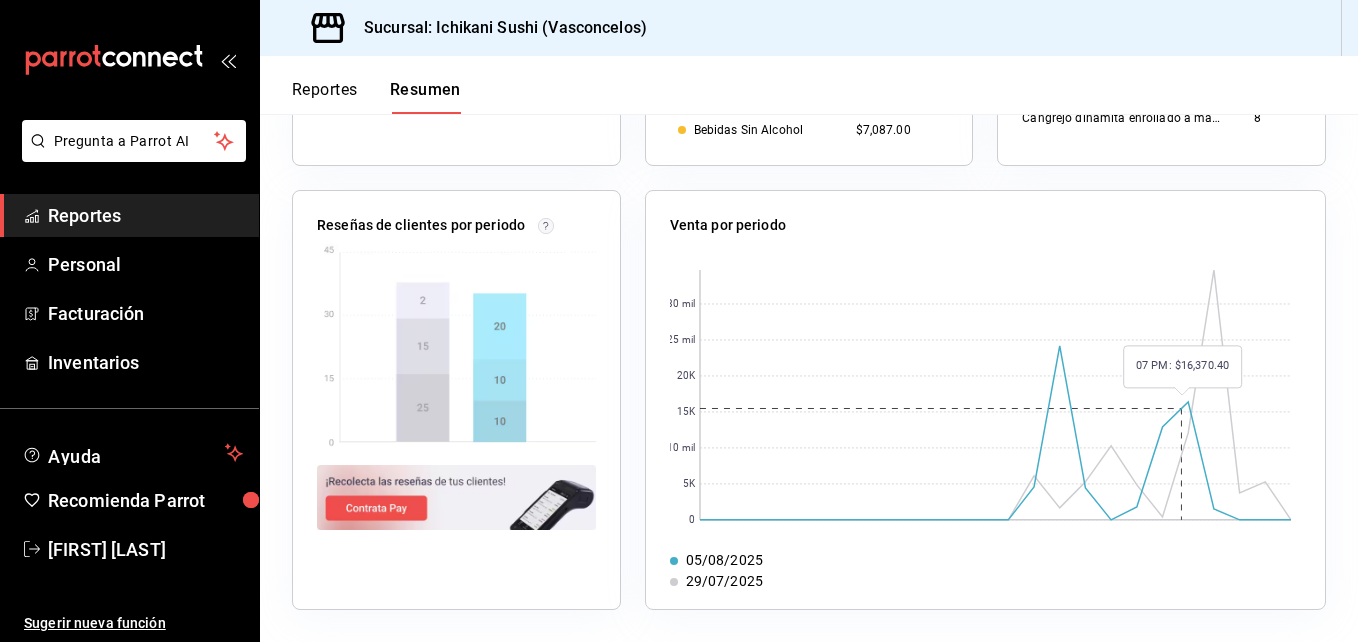 click 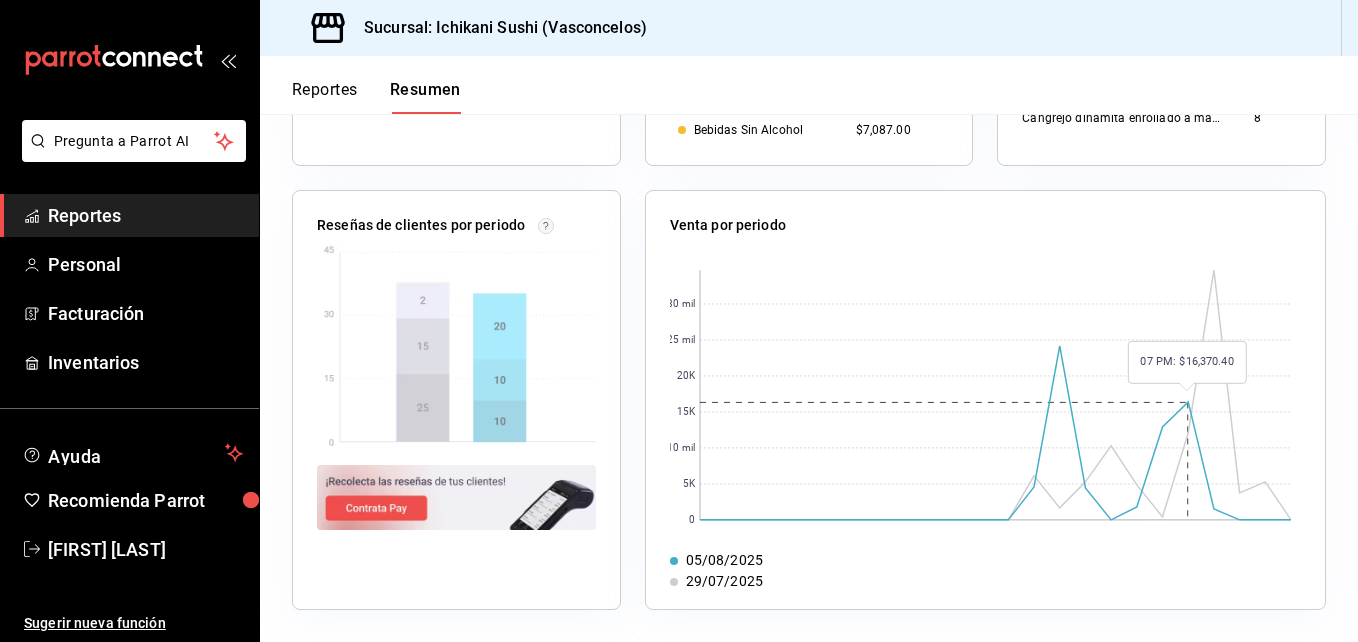 click 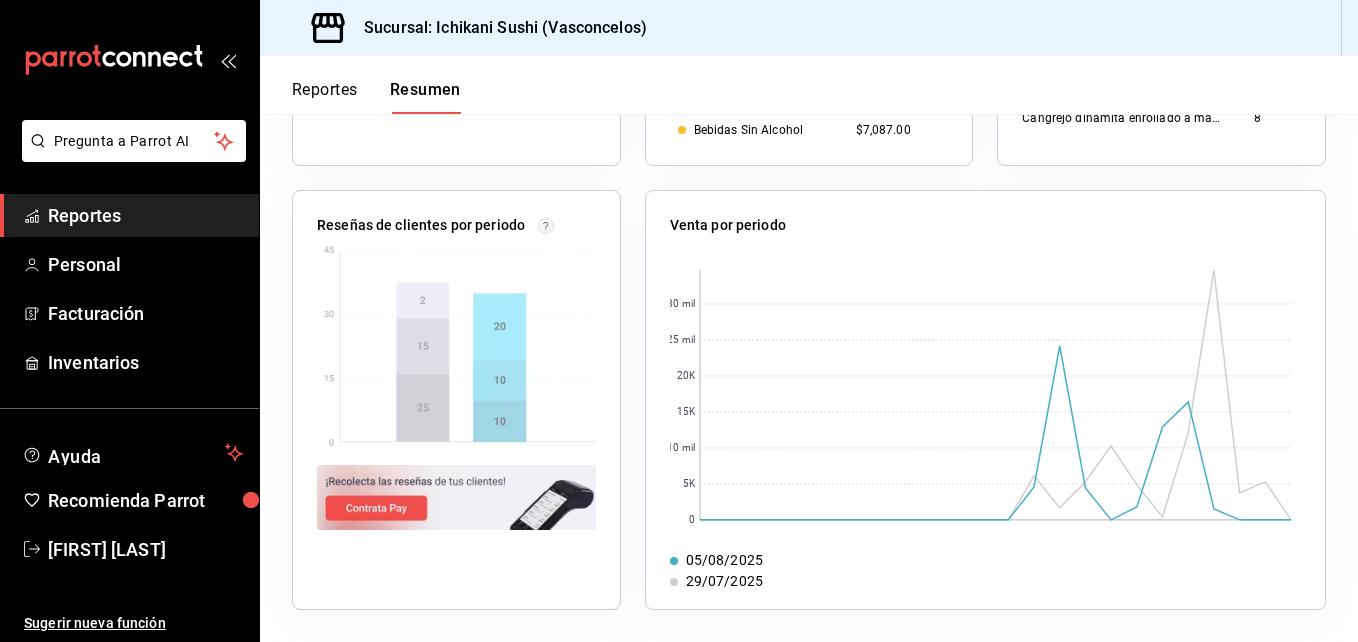 click 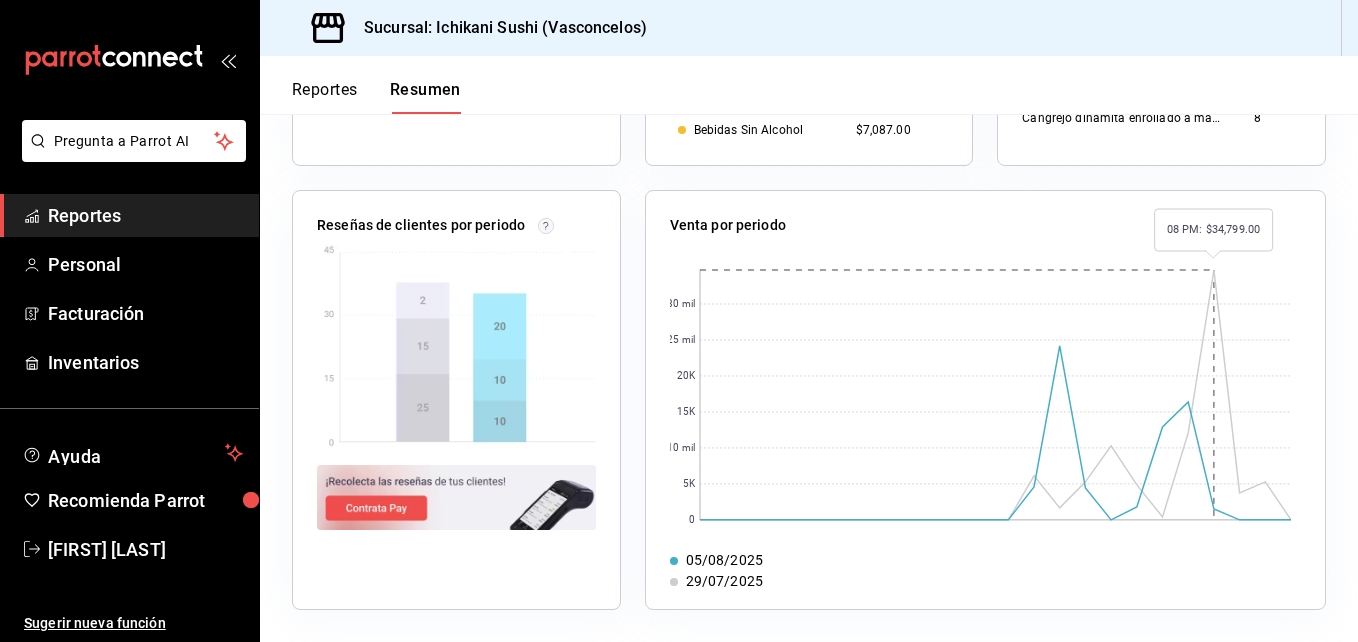 click 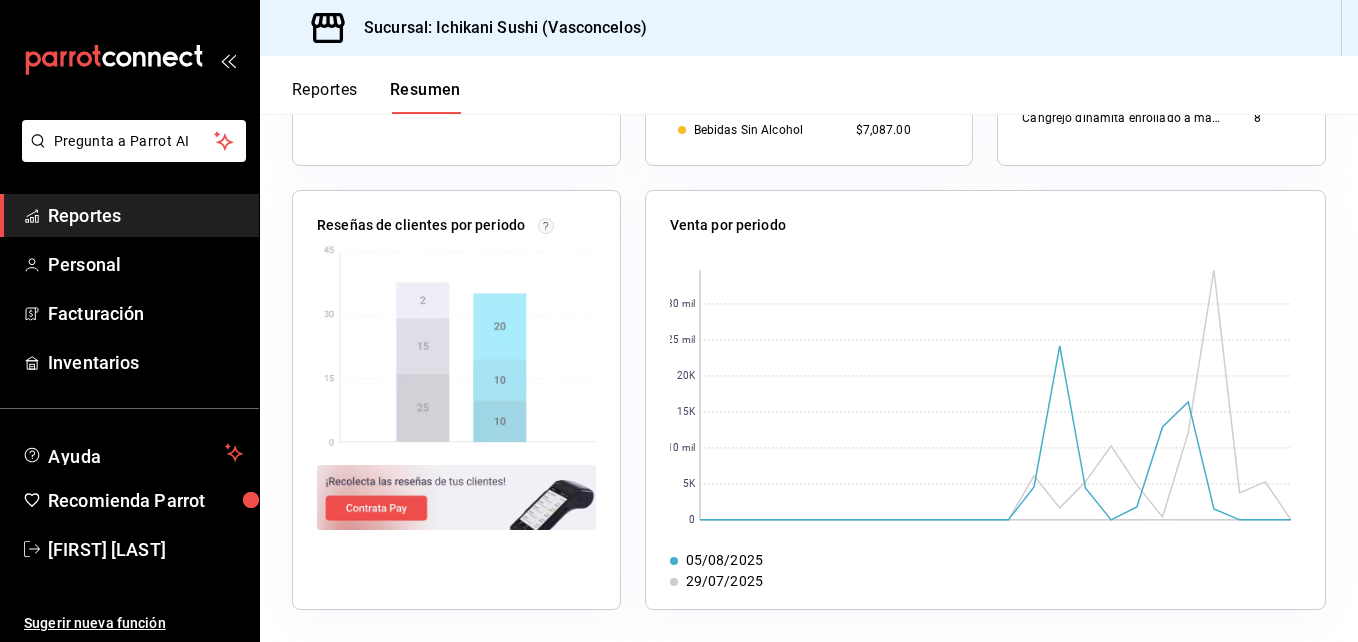 drag, startPoint x: 1207, startPoint y: 263, endPoint x: 1190, endPoint y: 272, distance: 19.235384 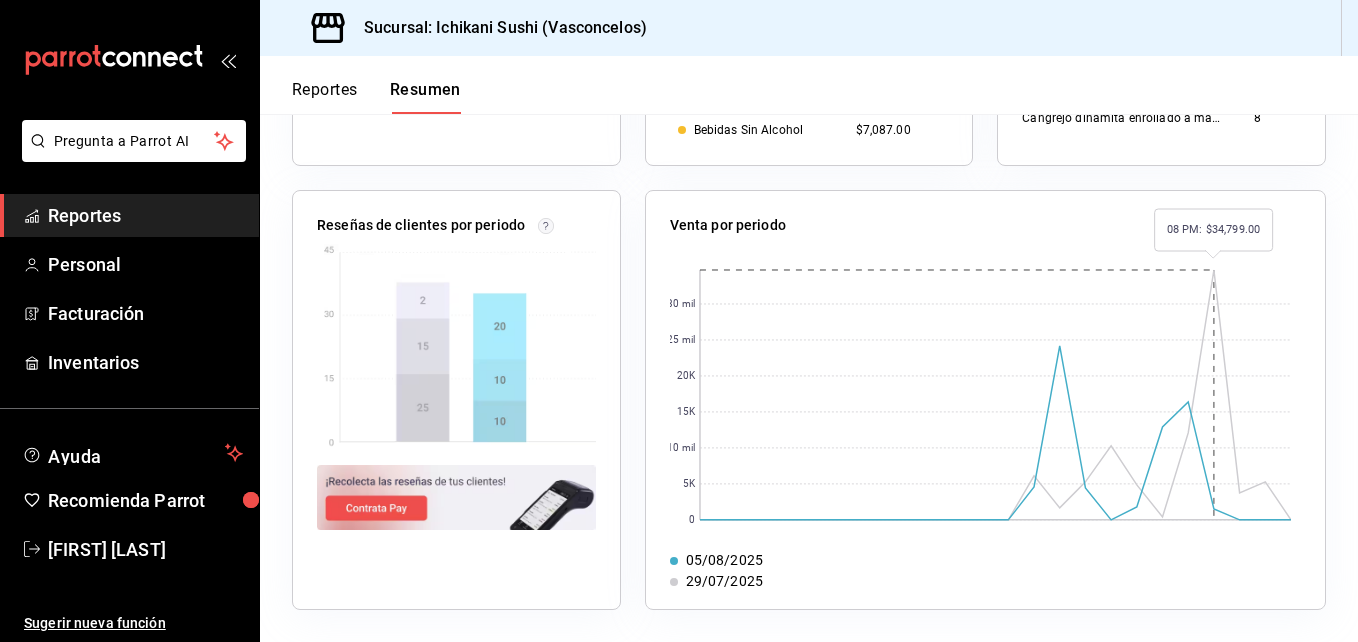 drag, startPoint x: 1173, startPoint y: 274, endPoint x: 1184, endPoint y: 276, distance: 11.18034 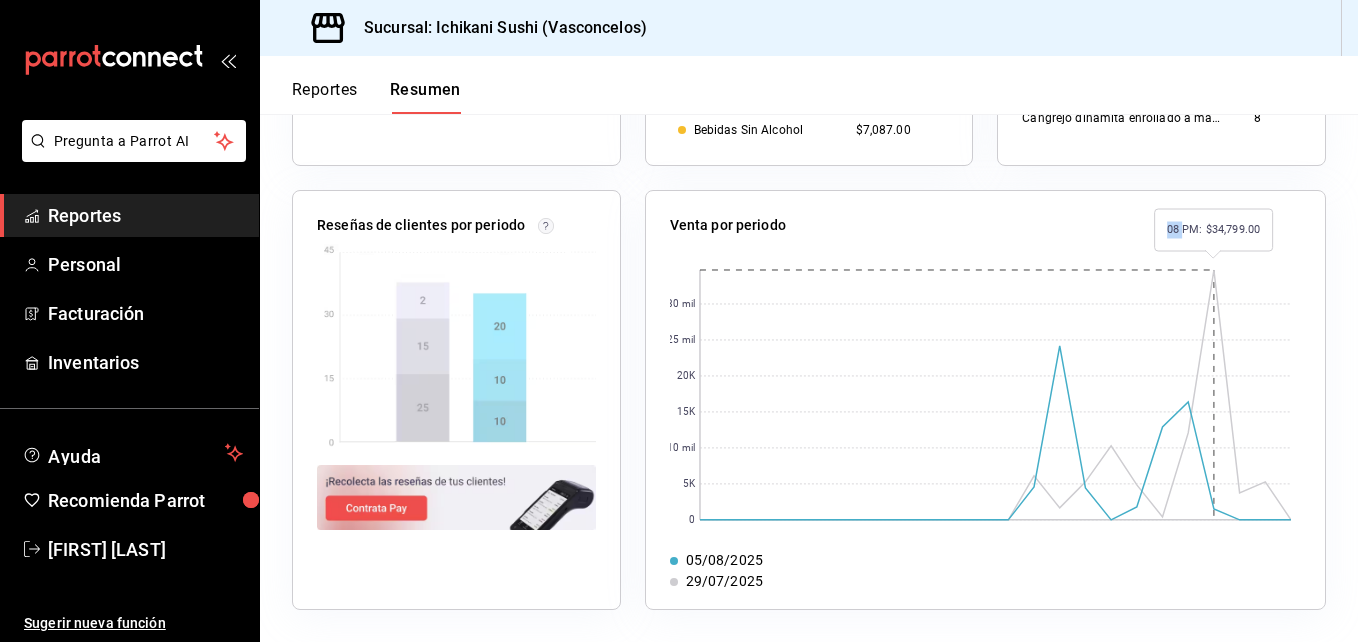 click 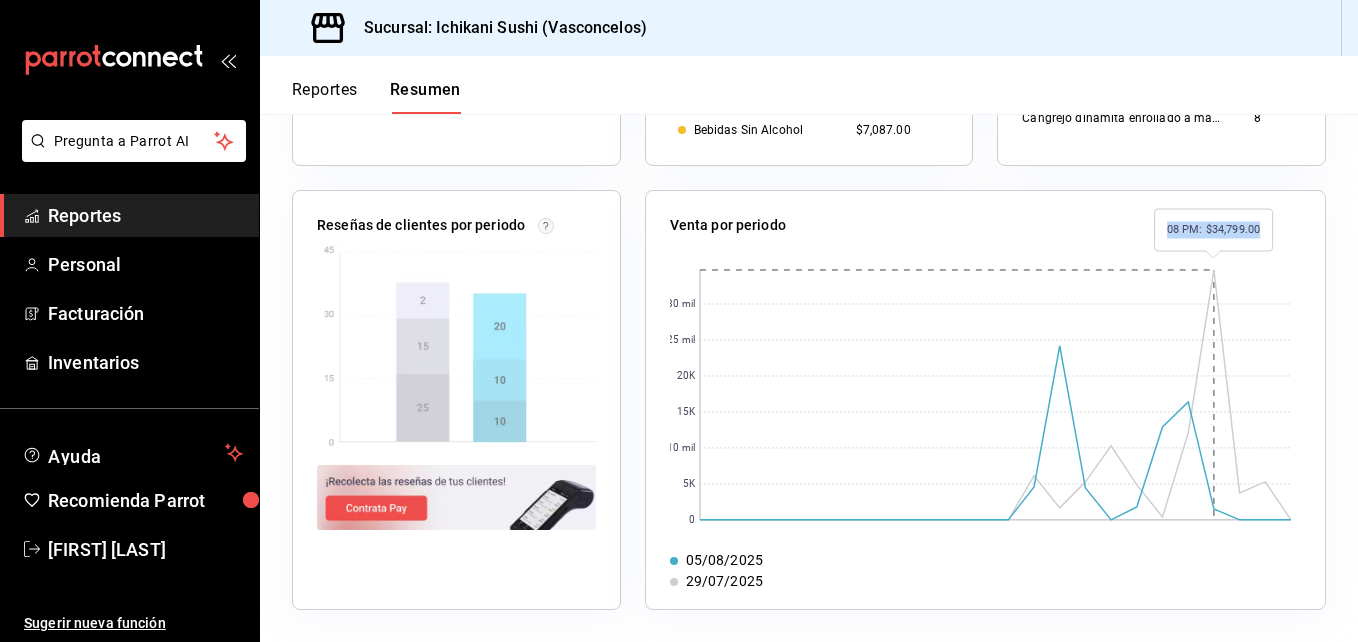 click 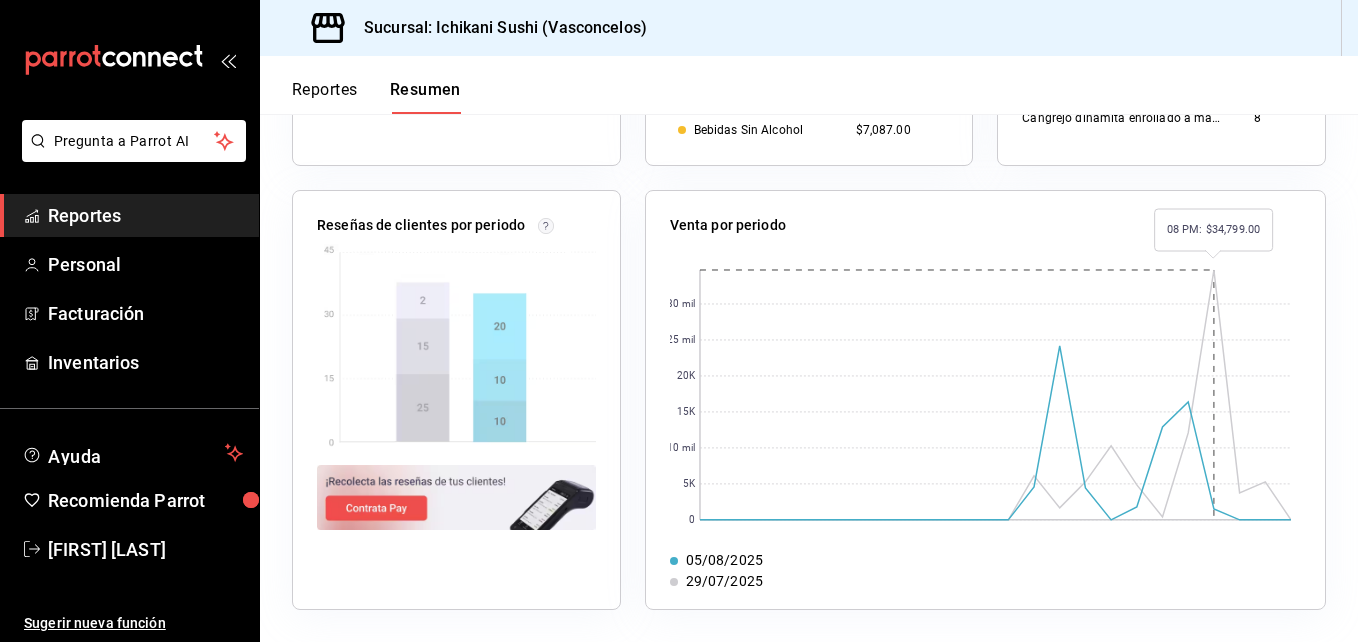 drag, startPoint x: 1153, startPoint y: 293, endPoint x: 1155, endPoint y: 317, distance: 24.083189 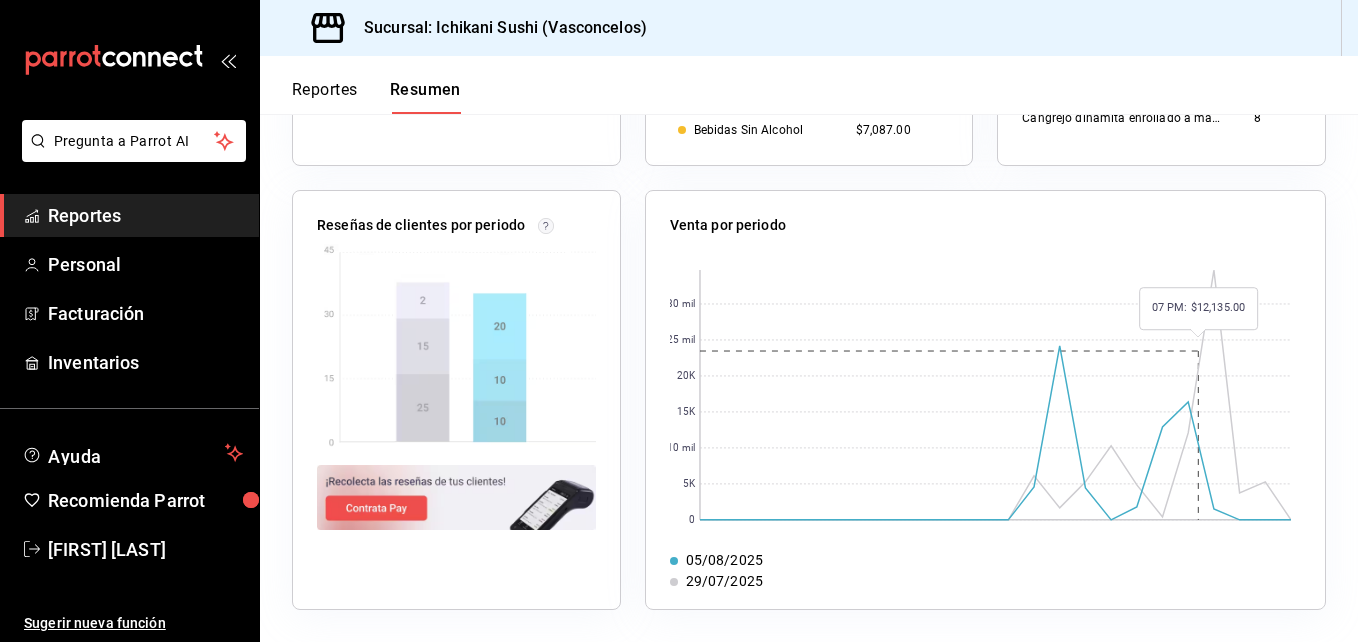 drag, startPoint x: 1189, startPoint y: 438, endPoint x: 1200, endPoint y: 497, distance: 60.016663 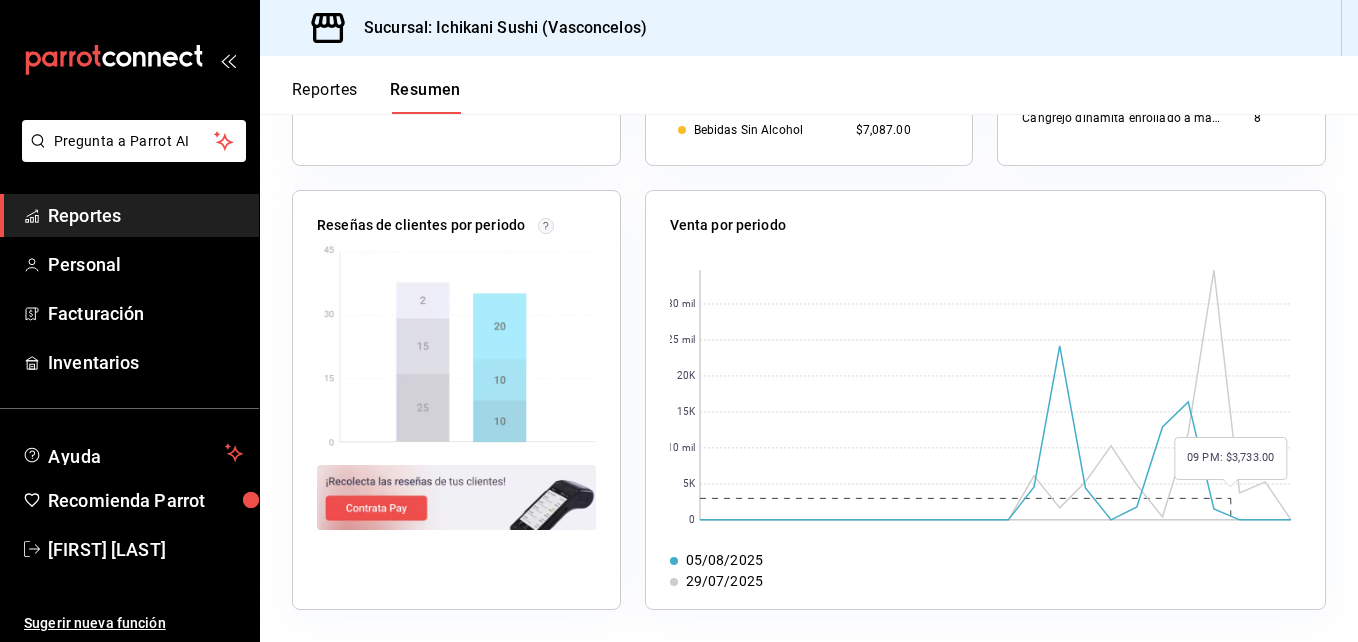 drag, startPoint x: 1193, startPoint y: 475, endPoint x: 1260, endPoint y: 519, distance: 80.1561 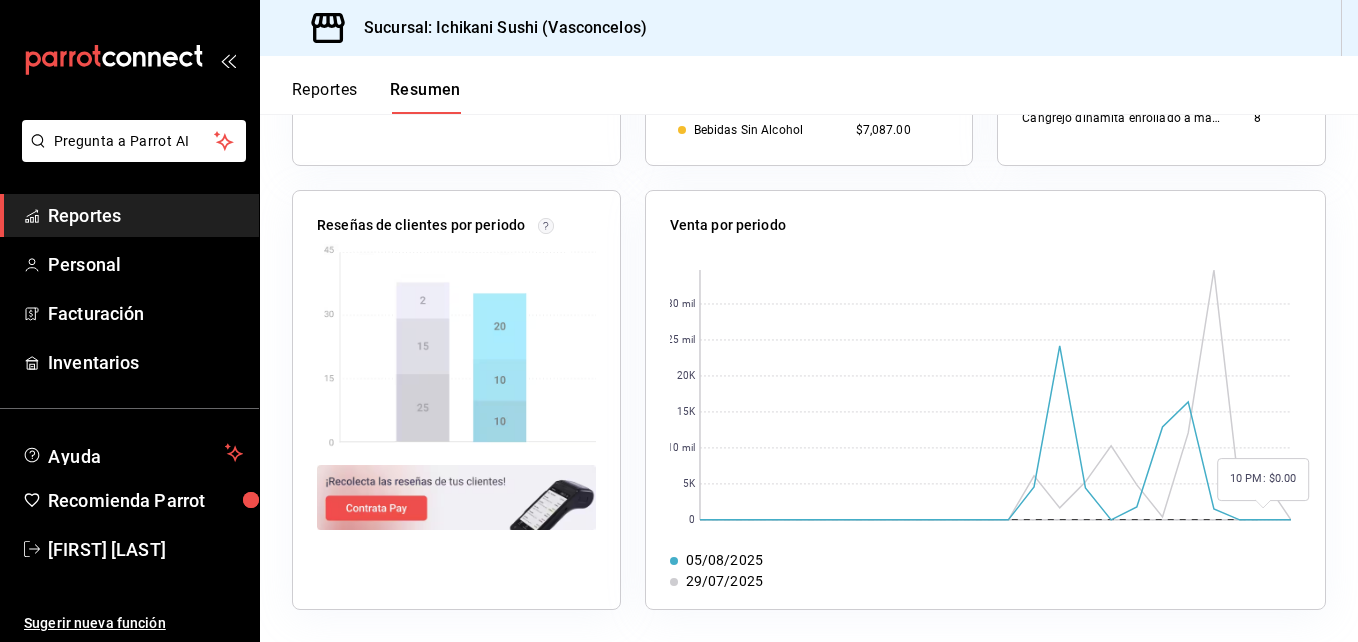 click 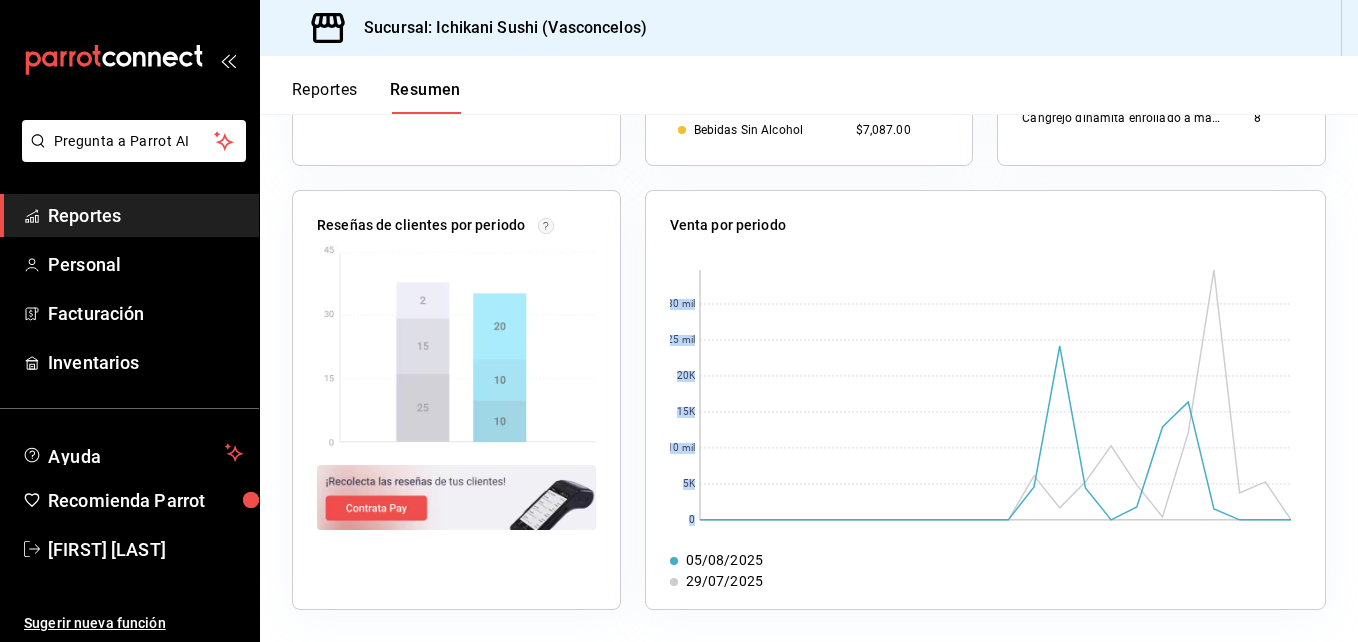 click on "Venta por periodo 0 5K 10 mil 15K 20K 25 mil 30 mil [DATE] [DATE] [DATE] [DATE]" at bounding box center (985, 400) 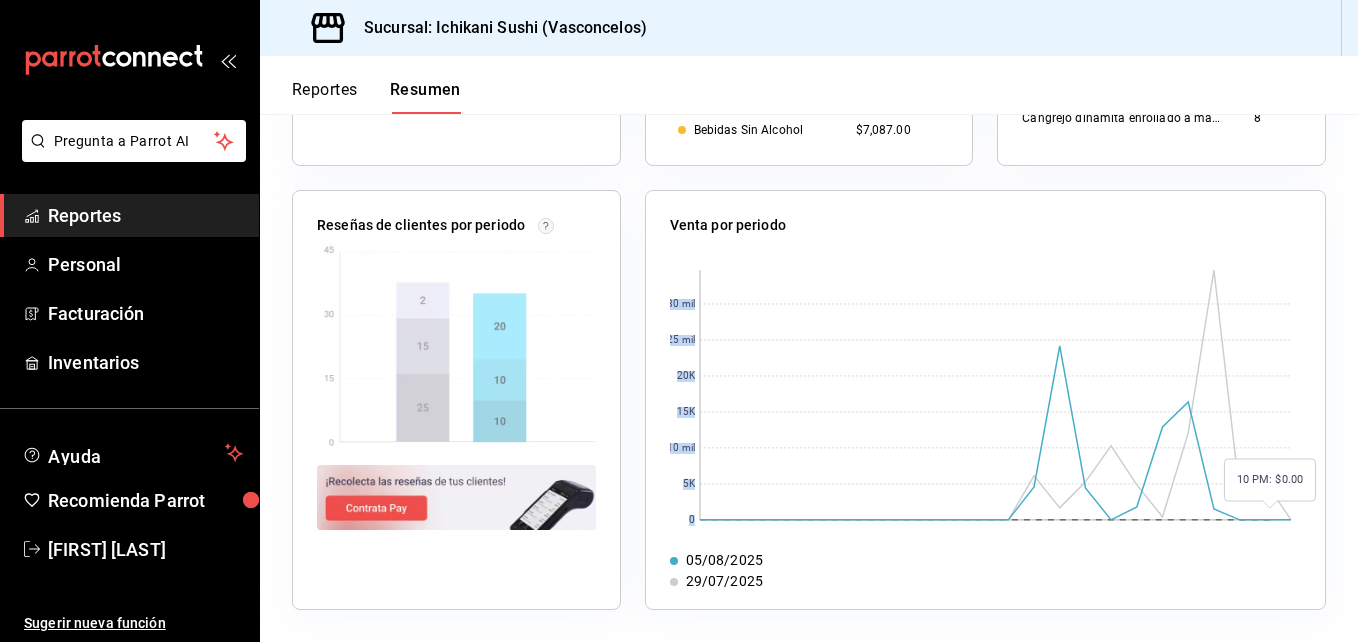 click 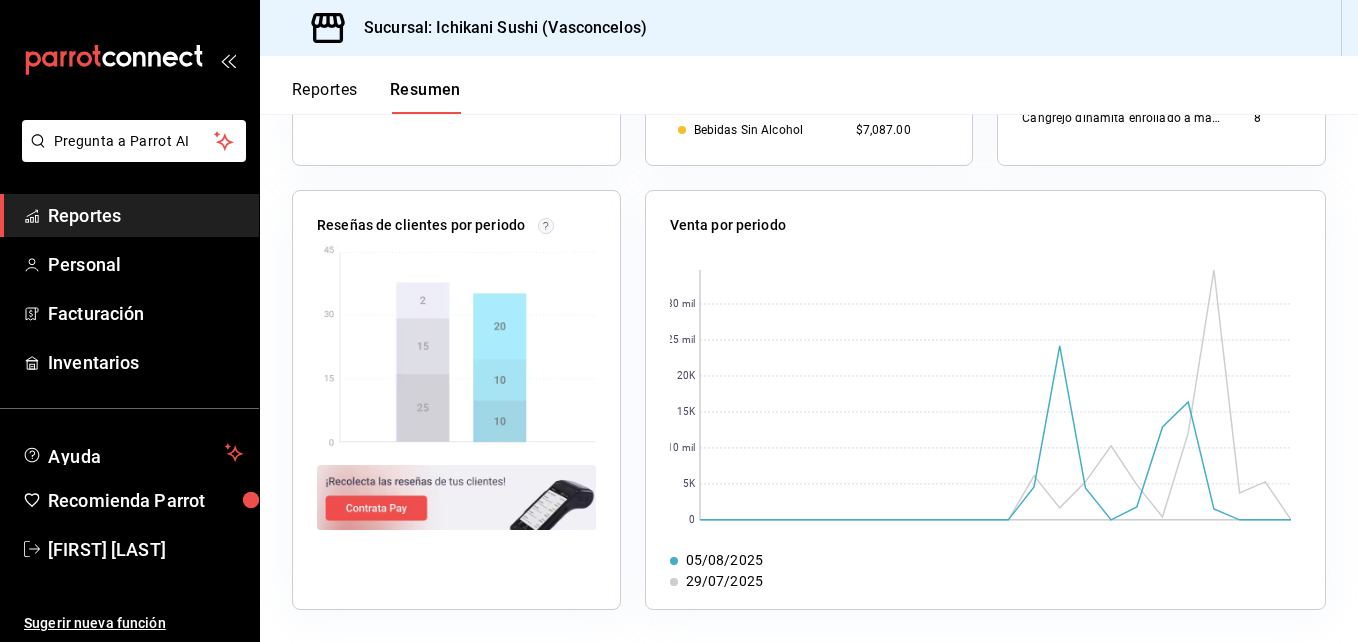 click 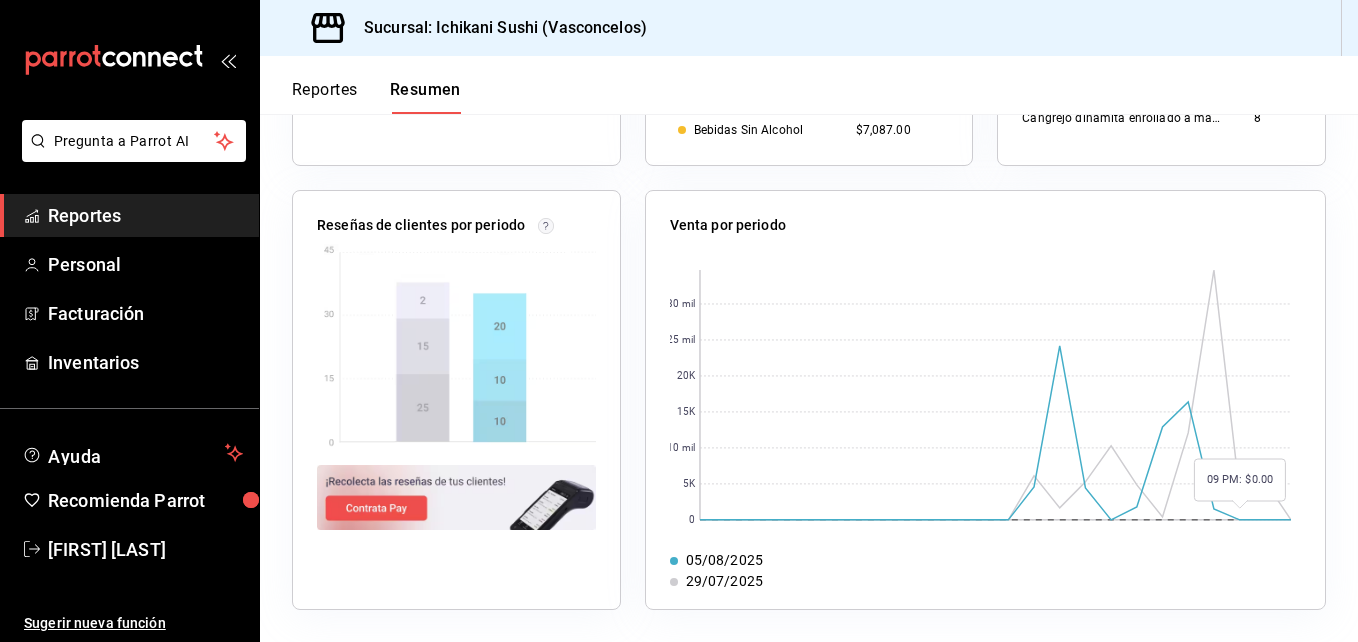click 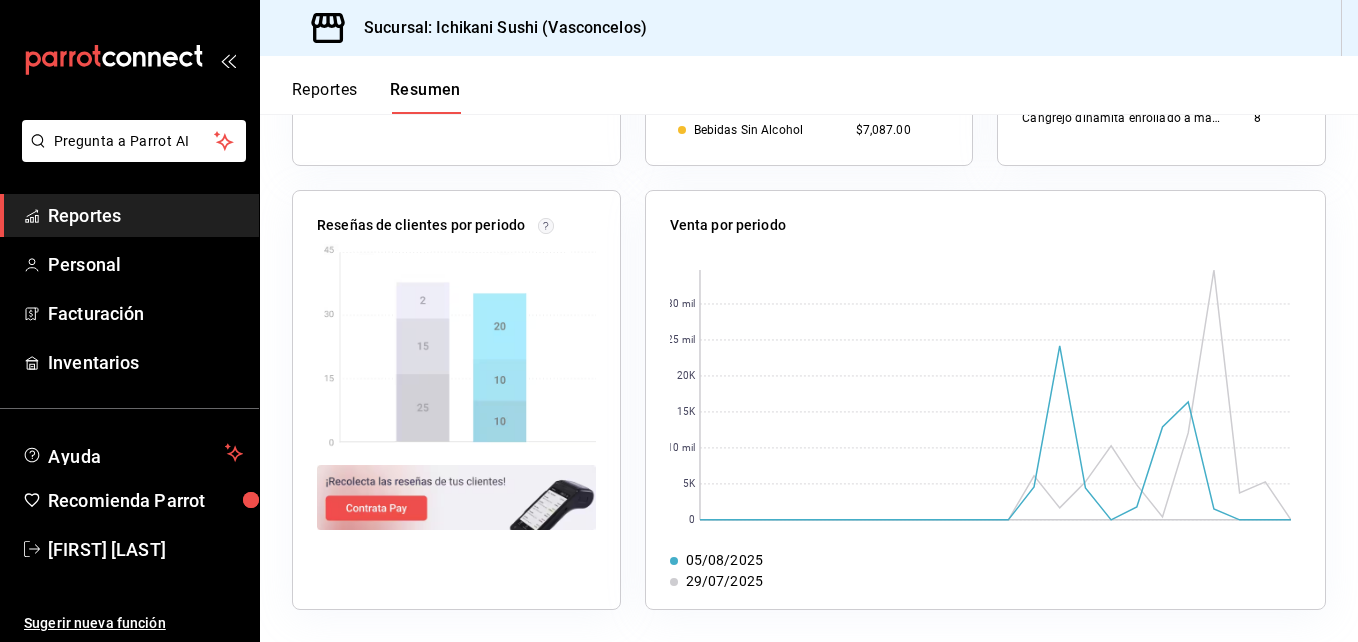 click at bounding box center [674, 582] 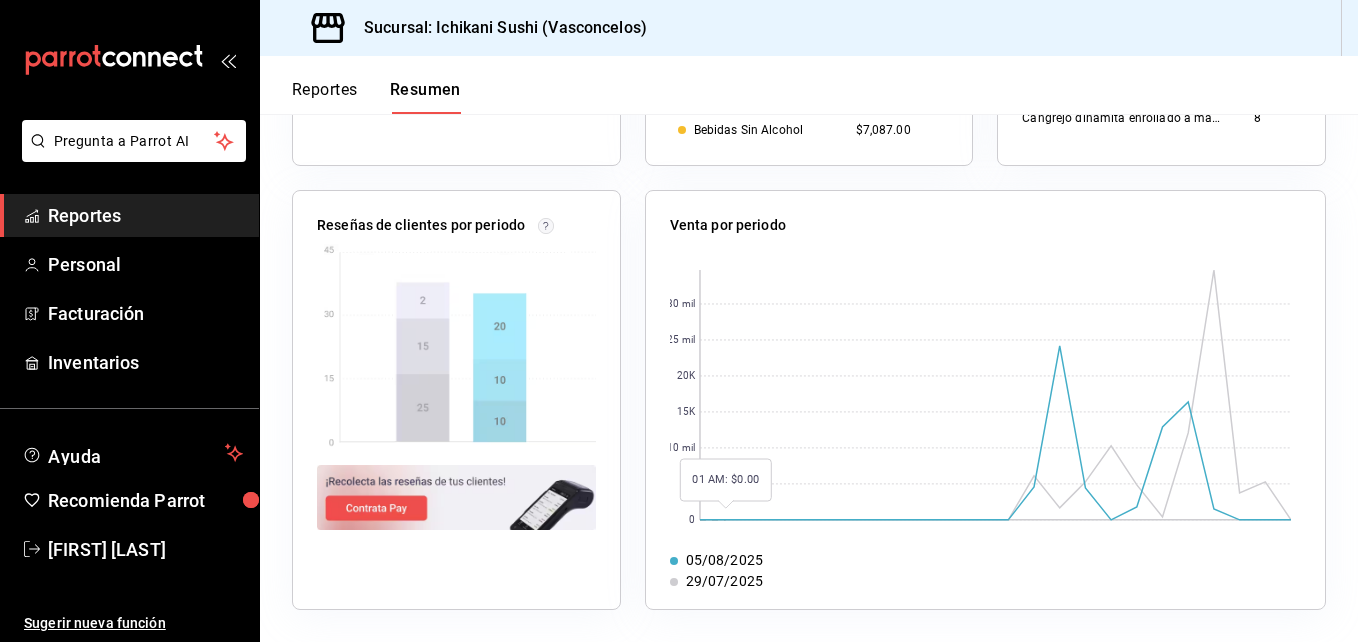 click 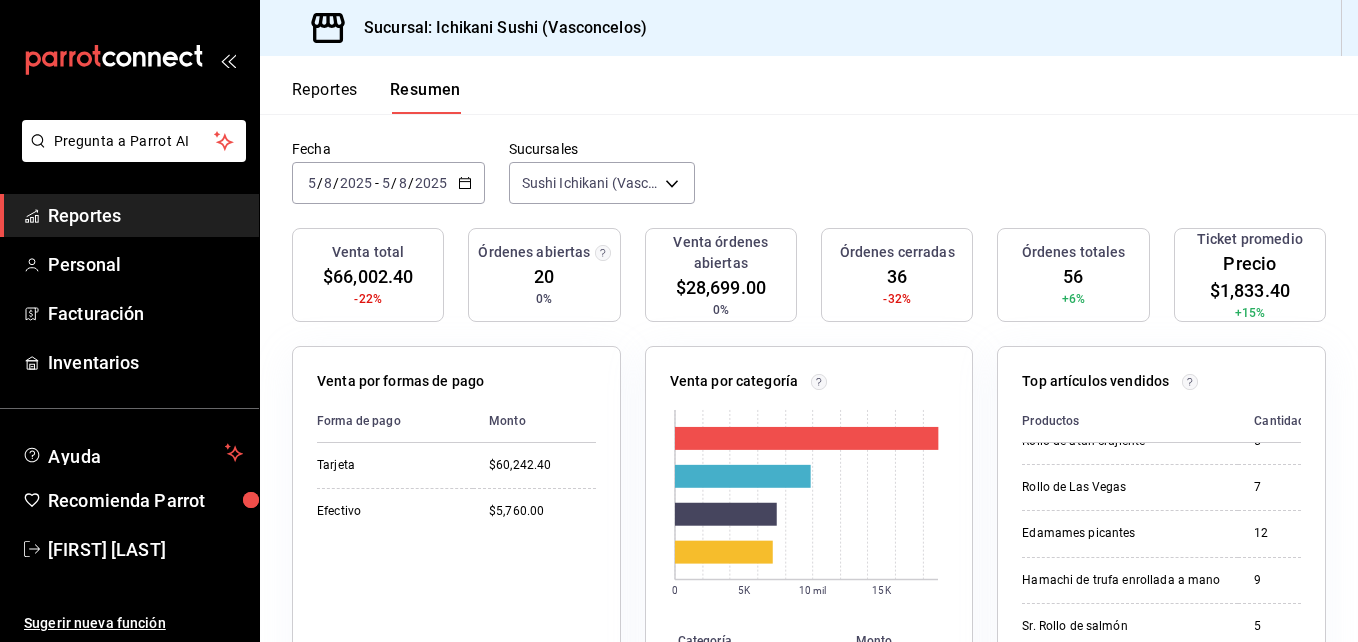 scroll, scrollTop: 0, scrollLeft: 0, axis: both 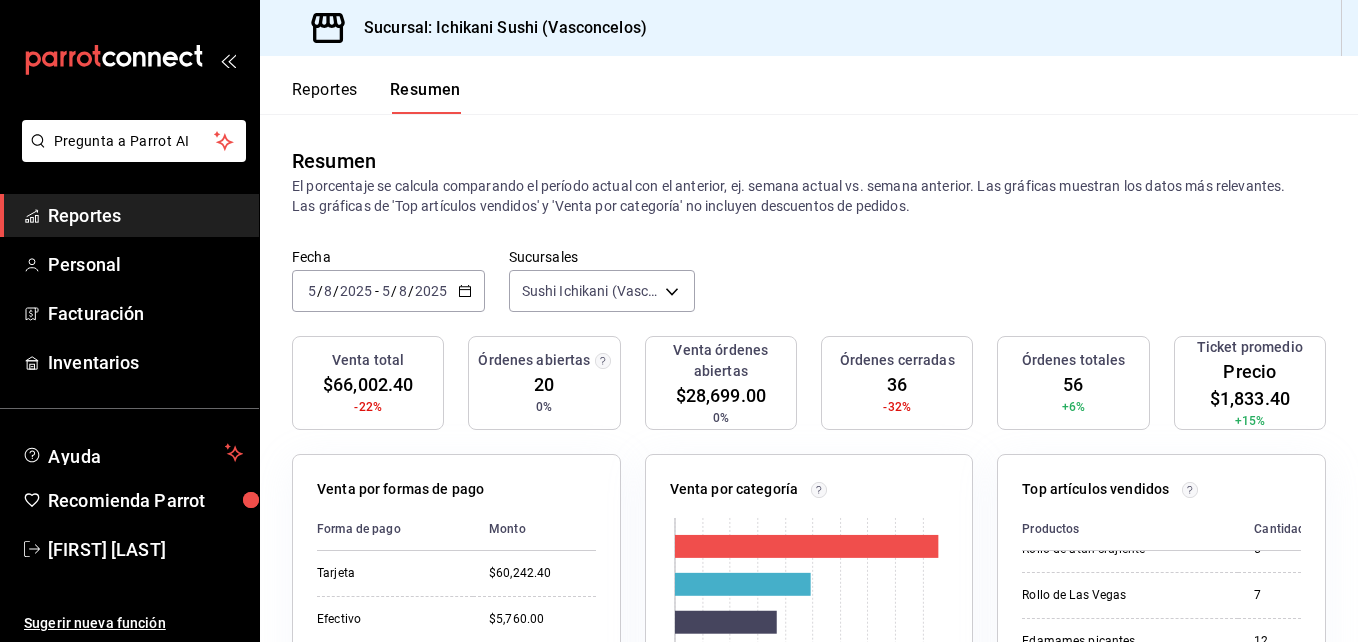click on "-" at bounding box center [377, 291] 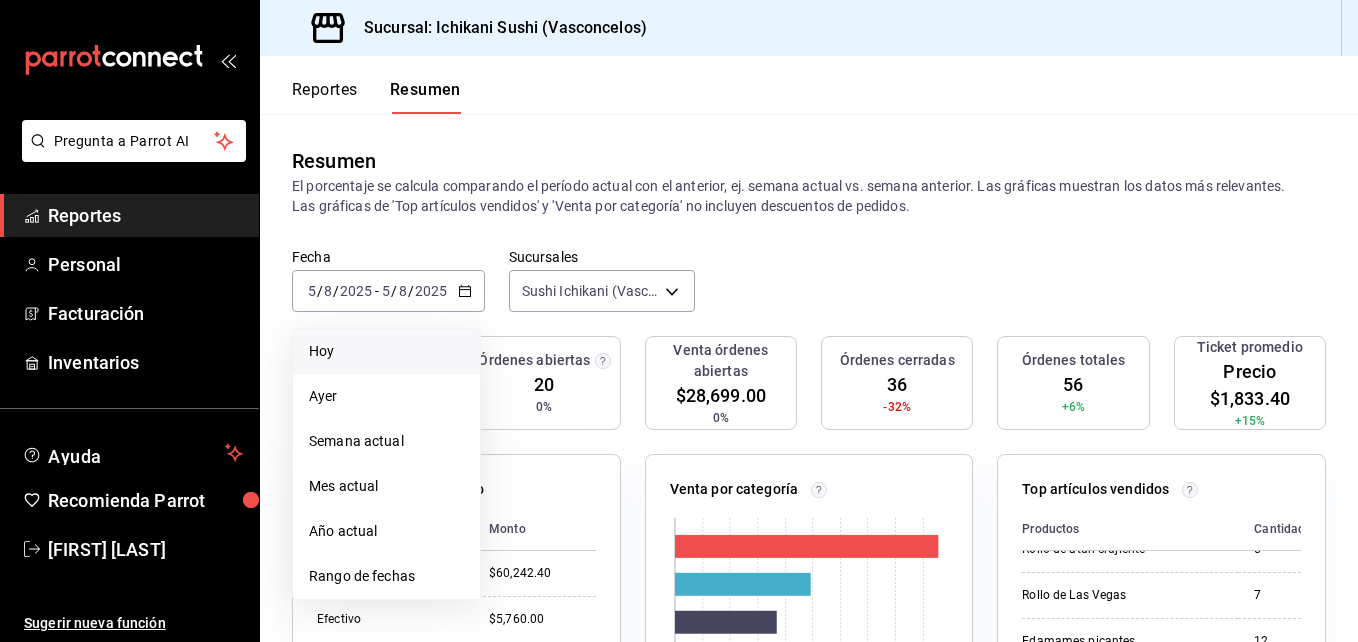 drag, startPoint x: 352, startPoint y: 333, endPoint x: 350, endPoint y: 361, distance: 28.071337 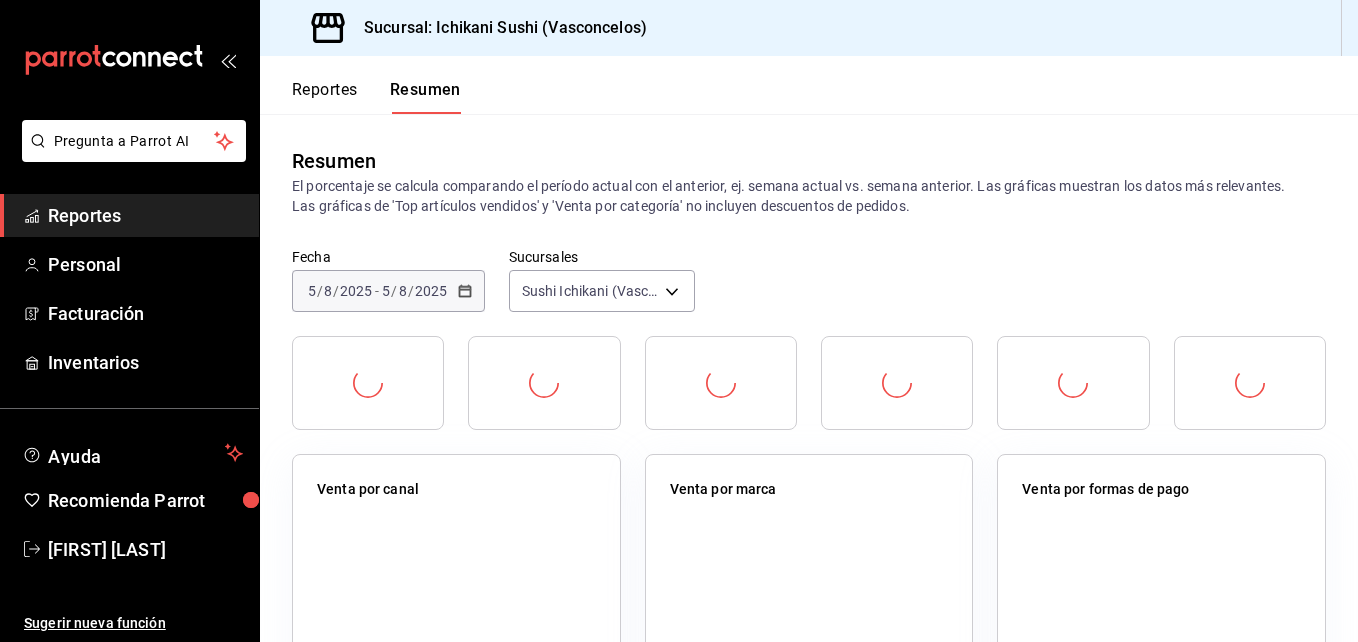click at bounding box center [368, 383] 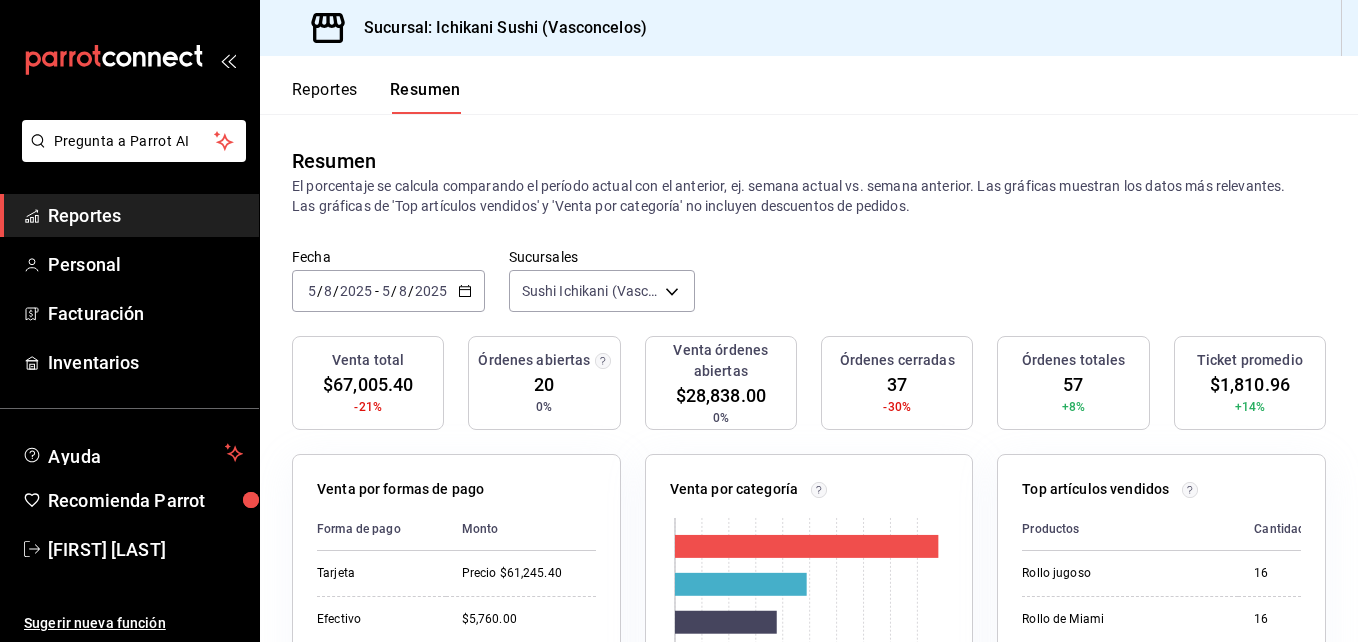 click on "2025" at bounding box center [356, 291] 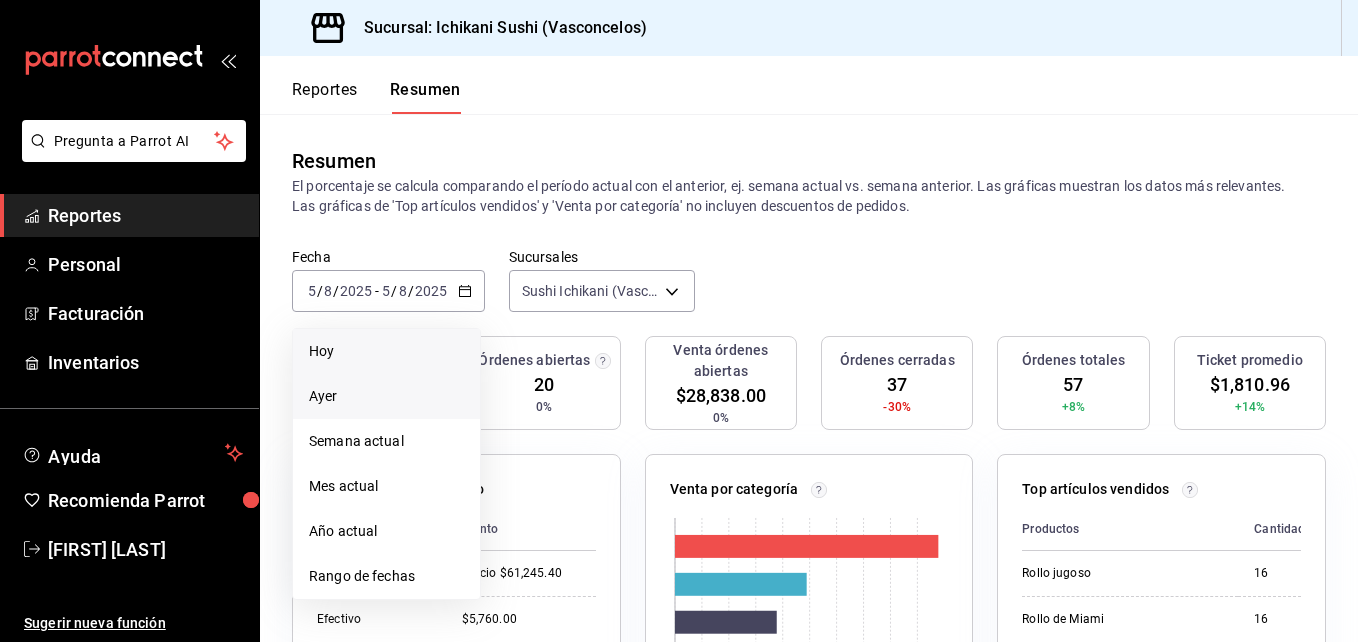 click on "Ayer" at bounding box center [386, 396] 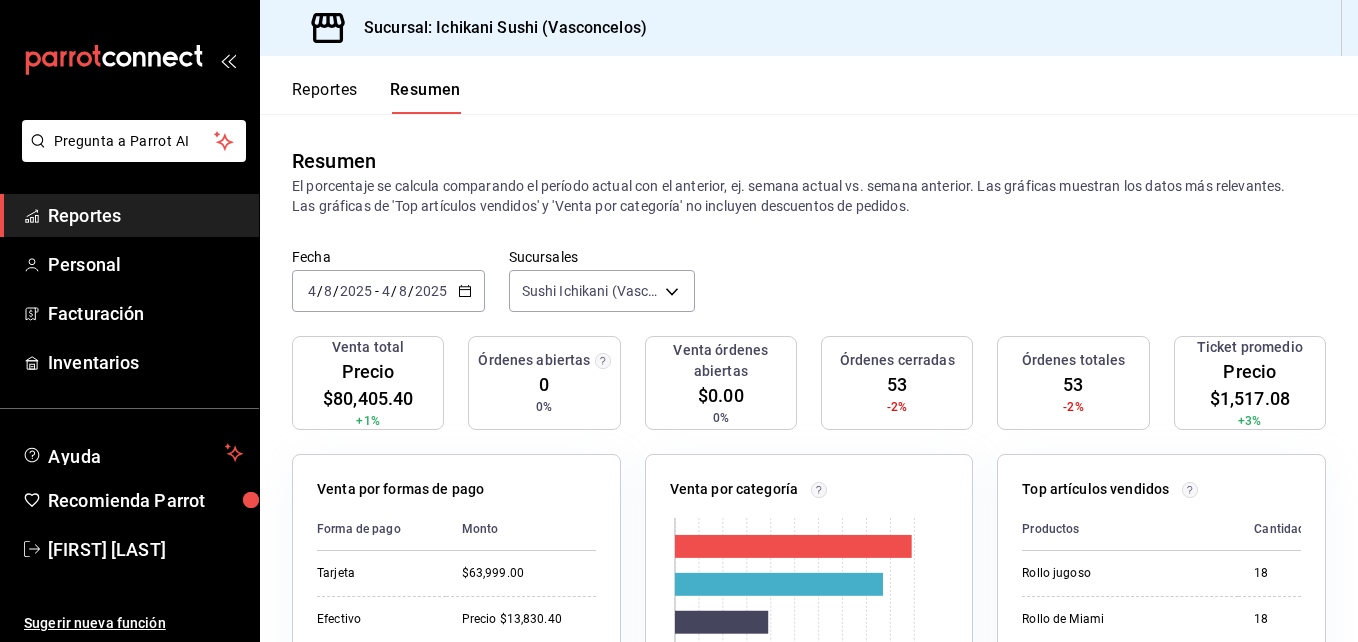 click on "2025-08-04 4 / 8 / 2025 - 2025-08-04 4 / 8 / 2025" at bounding box center [388, 291] 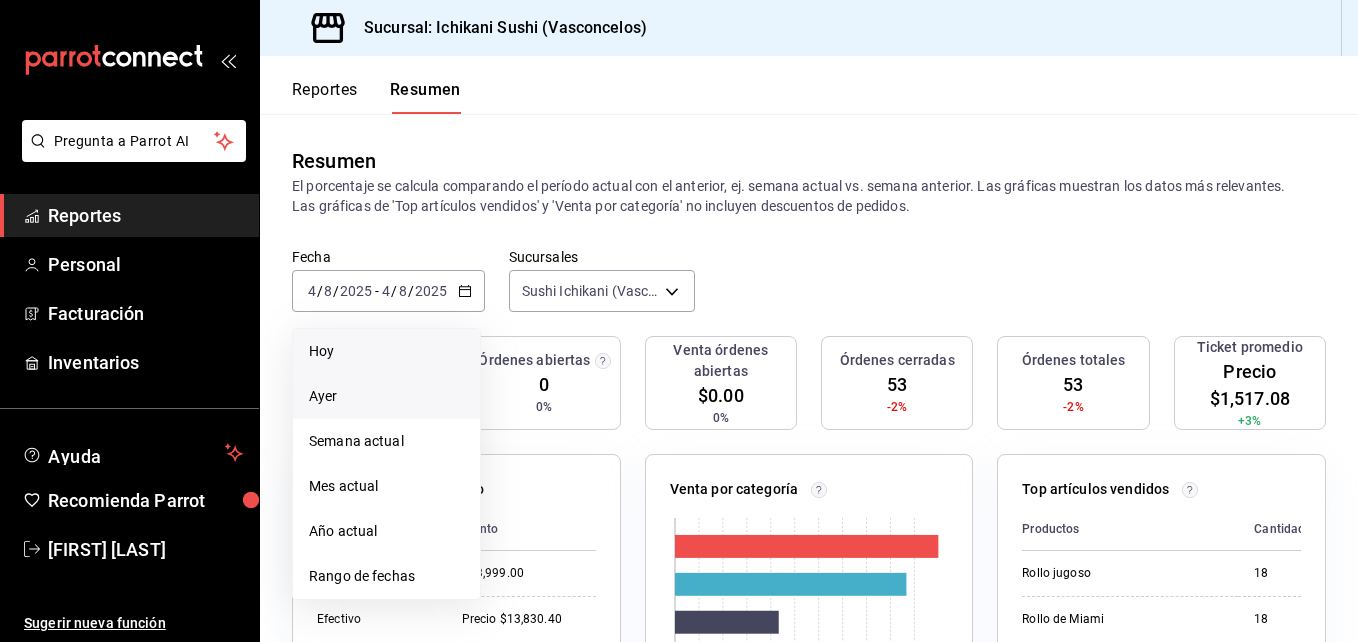 click on "Hoy" at bounding box center [386, 351] 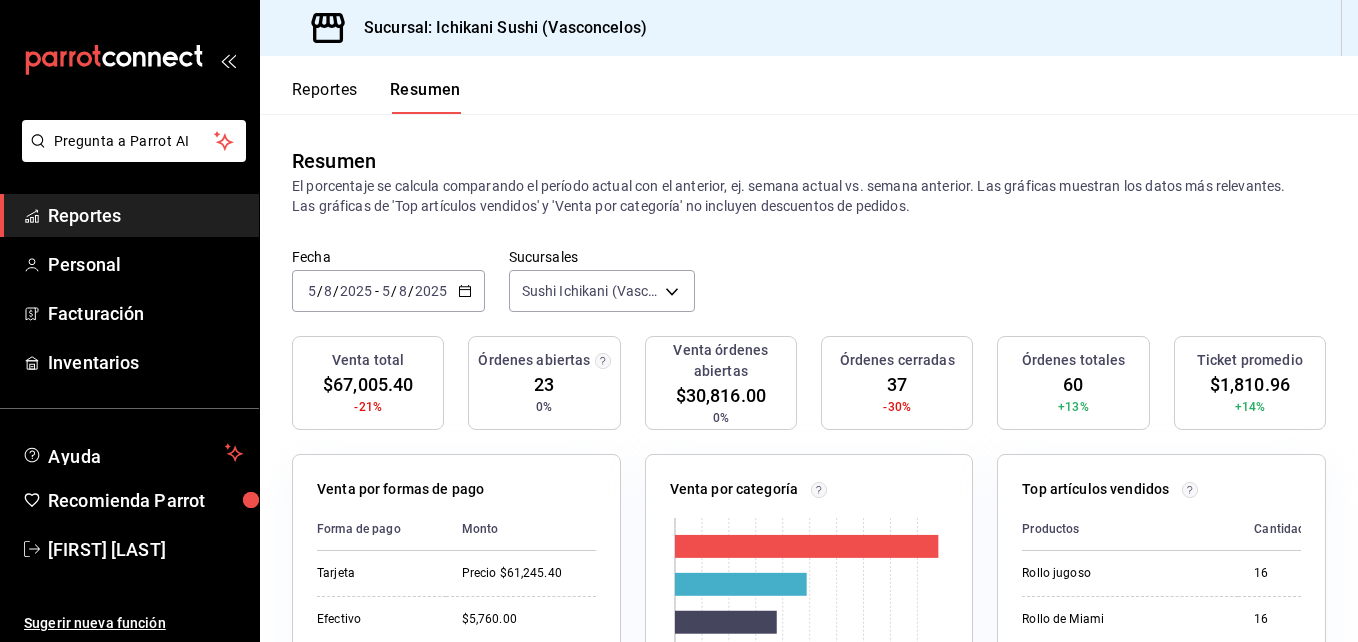 click on "2025" at bounding box center [356, 291] 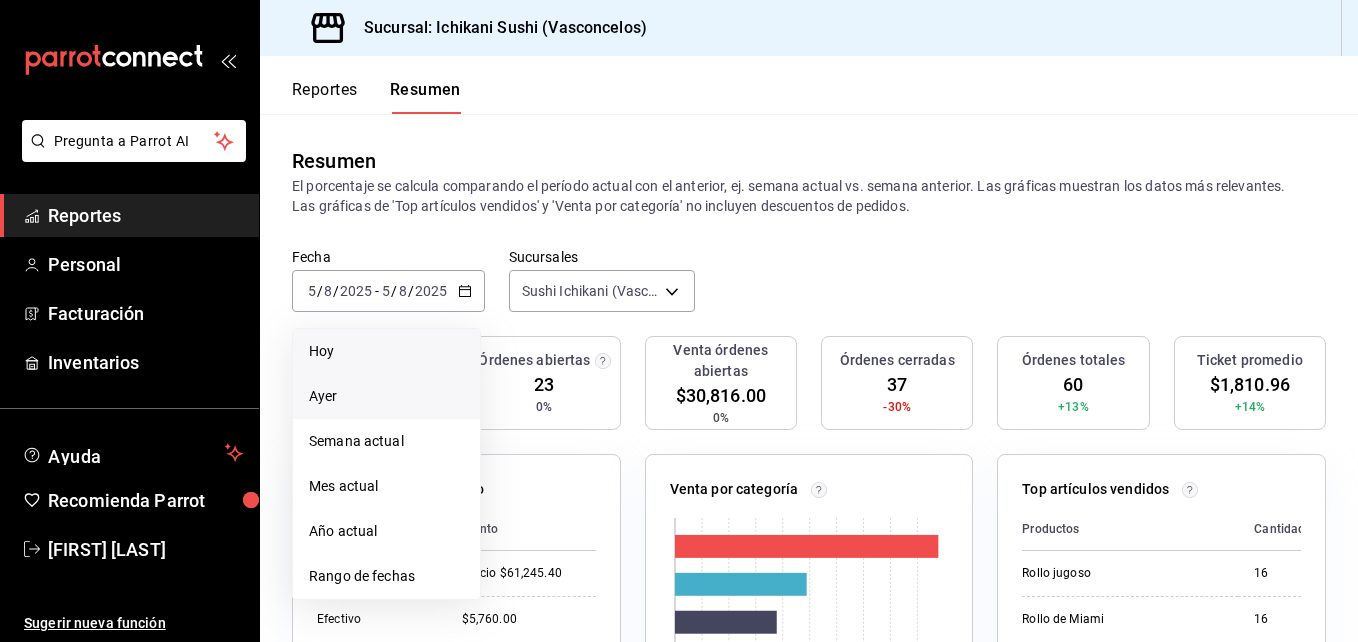 click on "Ayer" at bounding box center [386, 396] 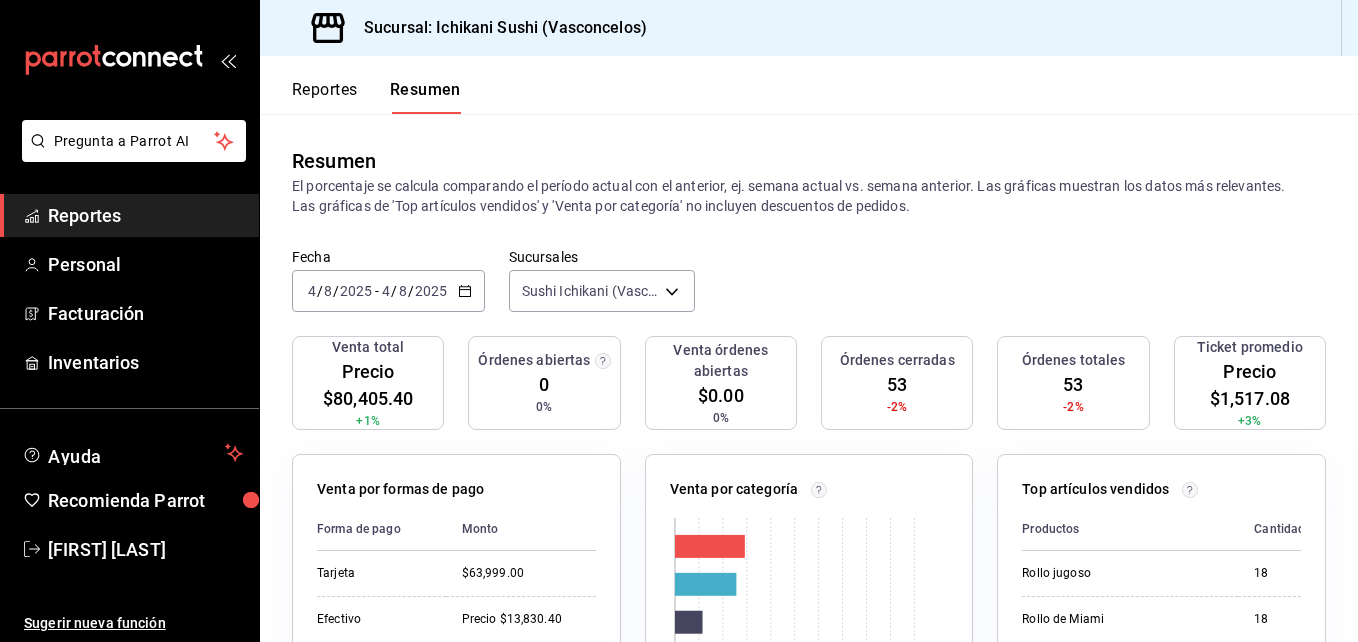 click on "2025" at bounding box center [356, 291] 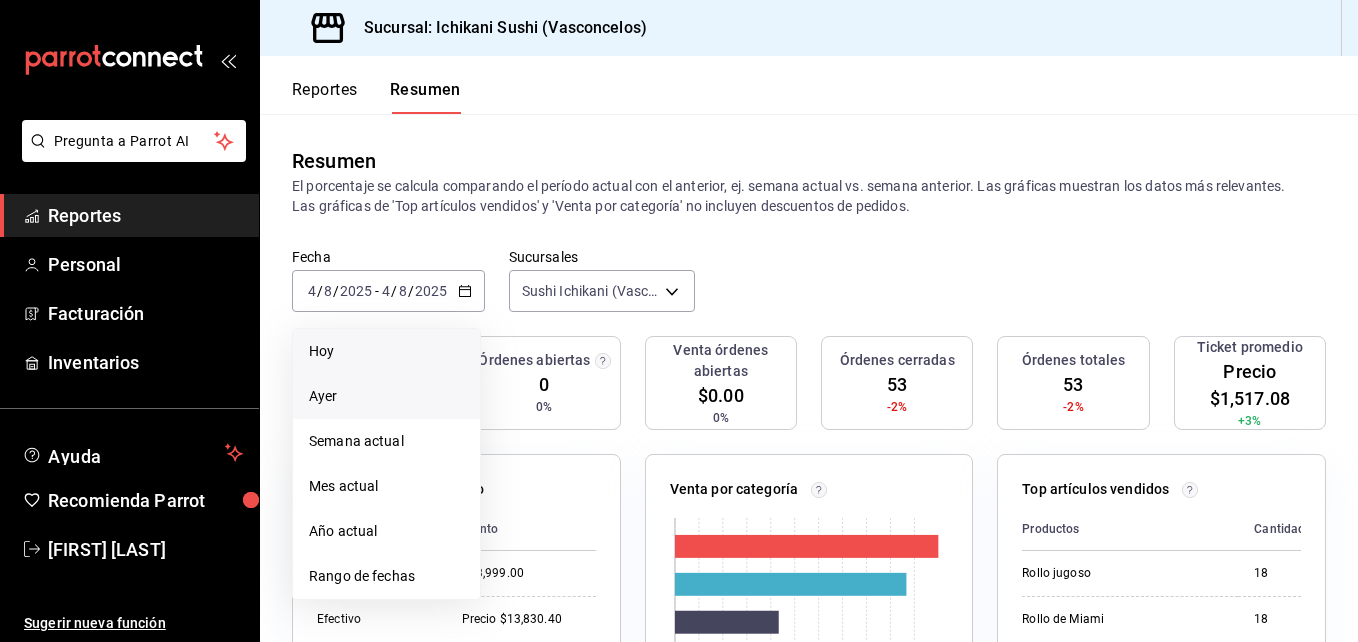 click on "Hoy" at bounding box center [386, 351] 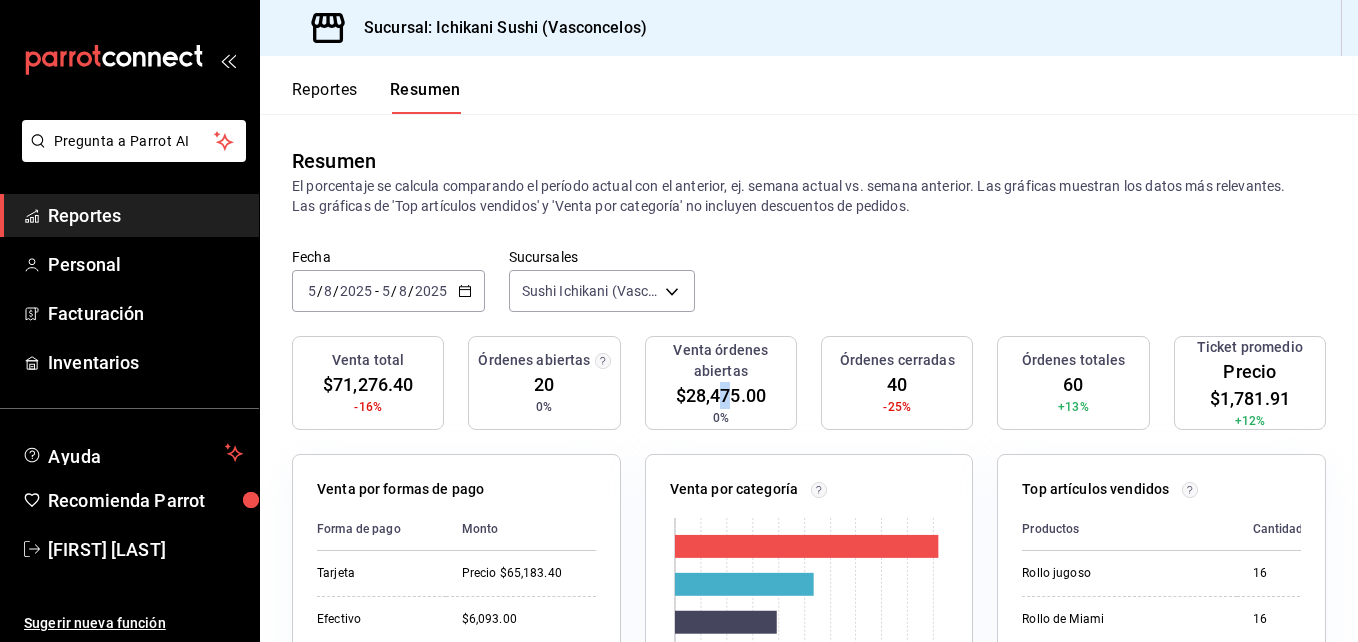 click on "$28,475.00" at bounding box center [721, 395] 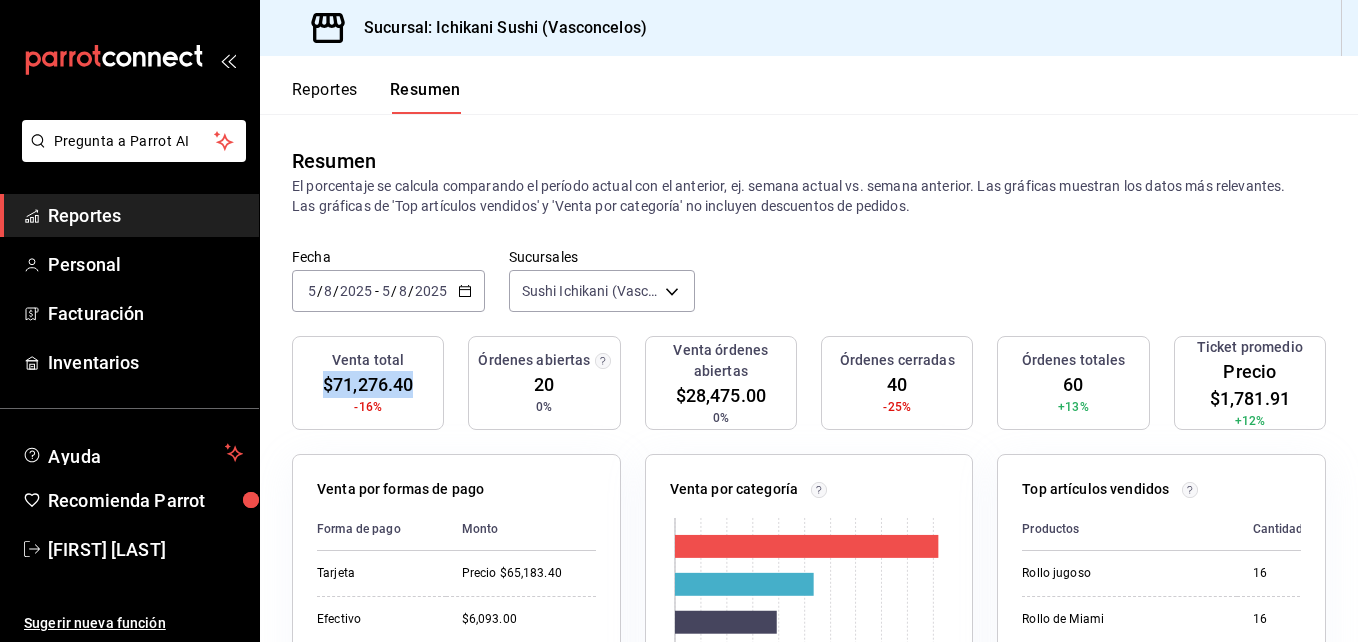 drag, startPoint x: 323, startPoint y: 384, endPoint x: 447, endPoint y: 404, distance: 125.60255 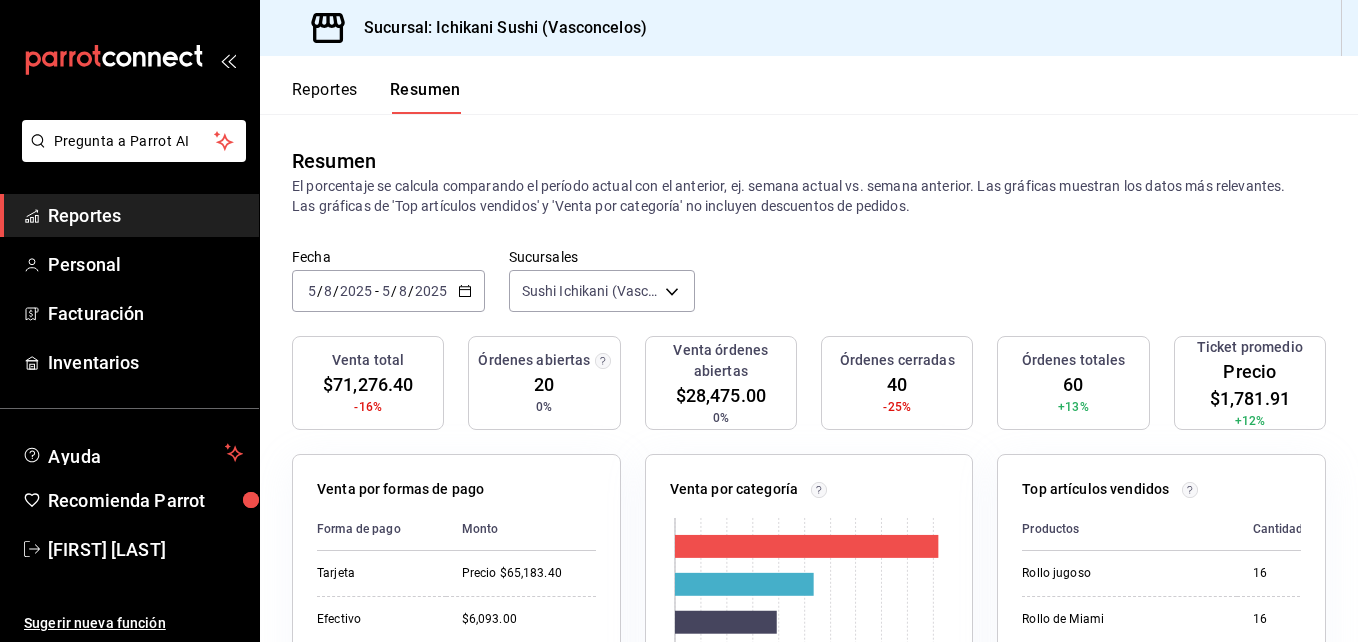 drag, startPoint x: 758, startPoint y: 371, endPoint x: 730, endPoint y: 387, distance: 32.24903 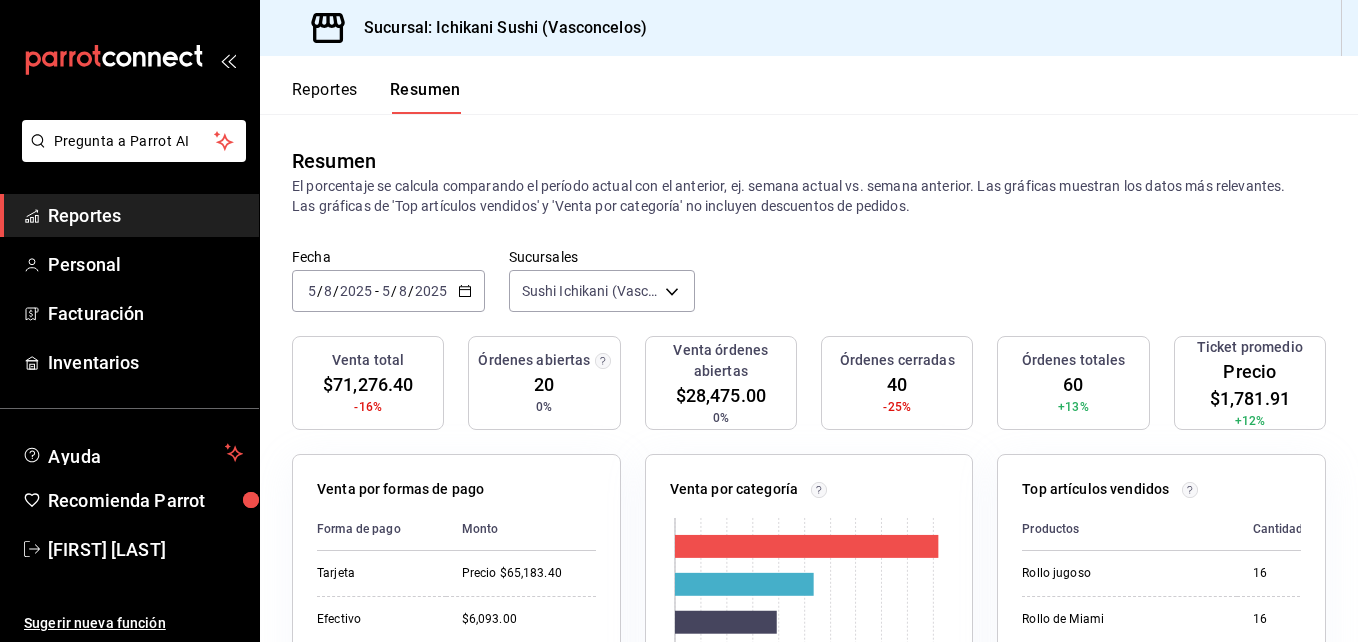 click on "Fecha" at bounding box center [388, 257] 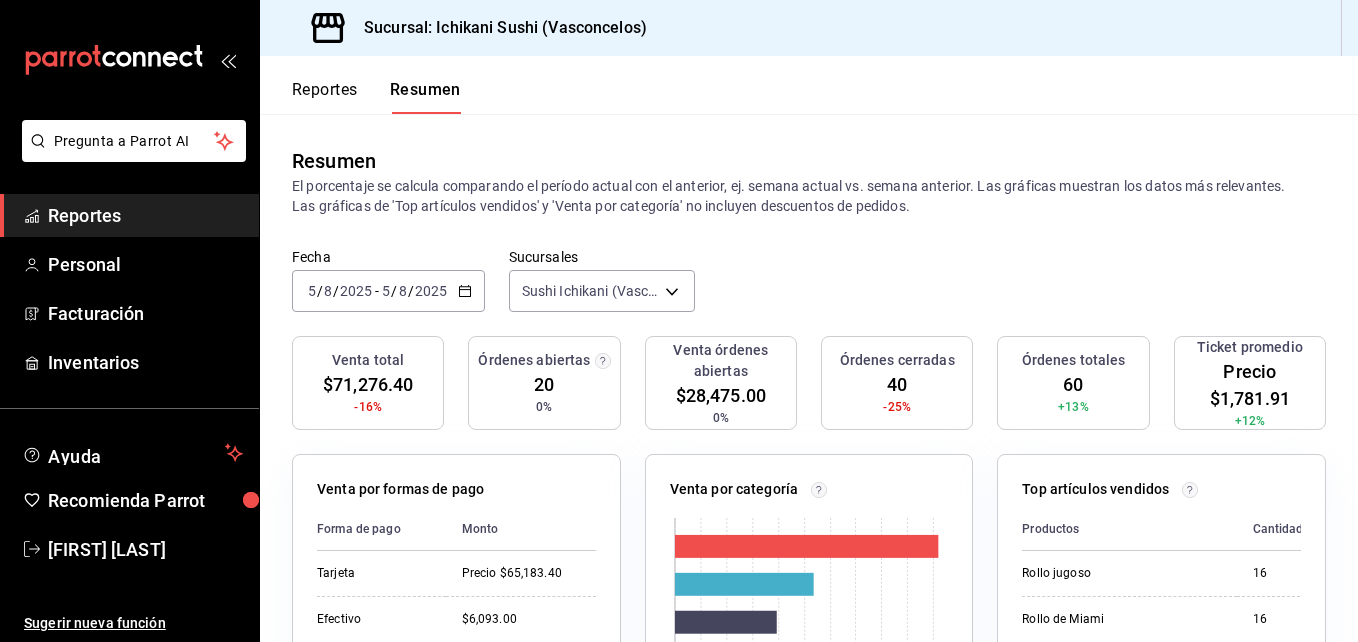 click on "$71,276.40" at bounding box center (368, 384) 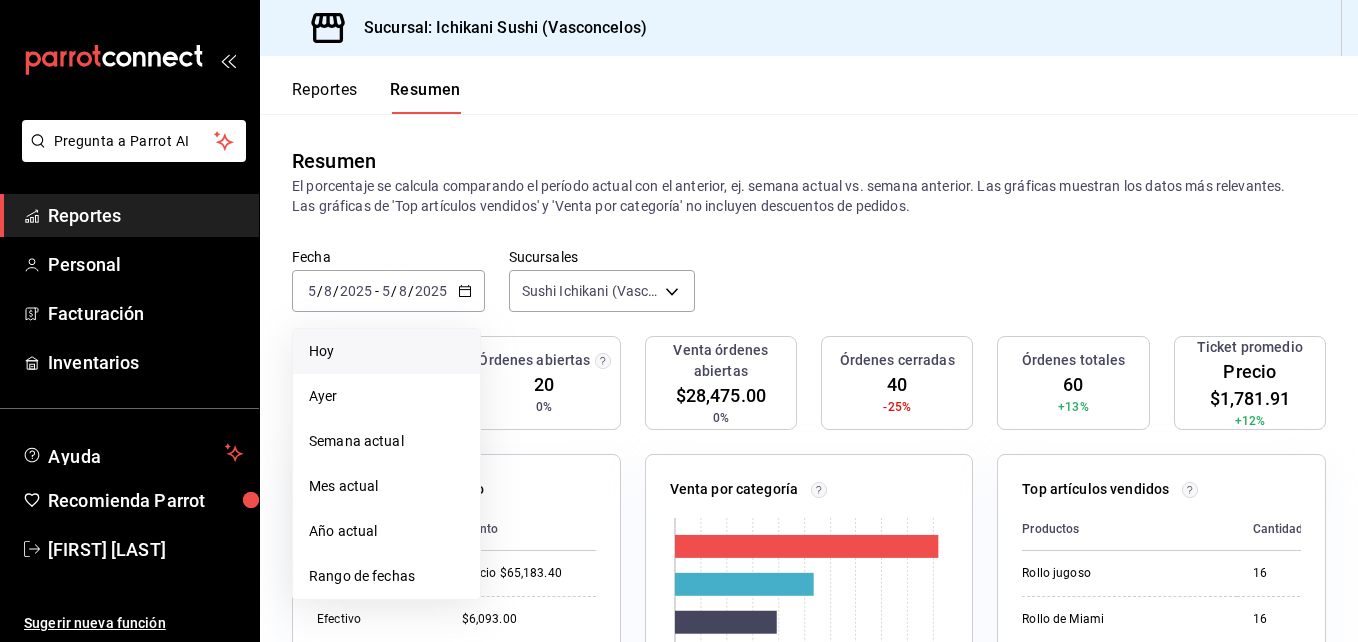 click on "Hoy" at bounding box center (386, 351) 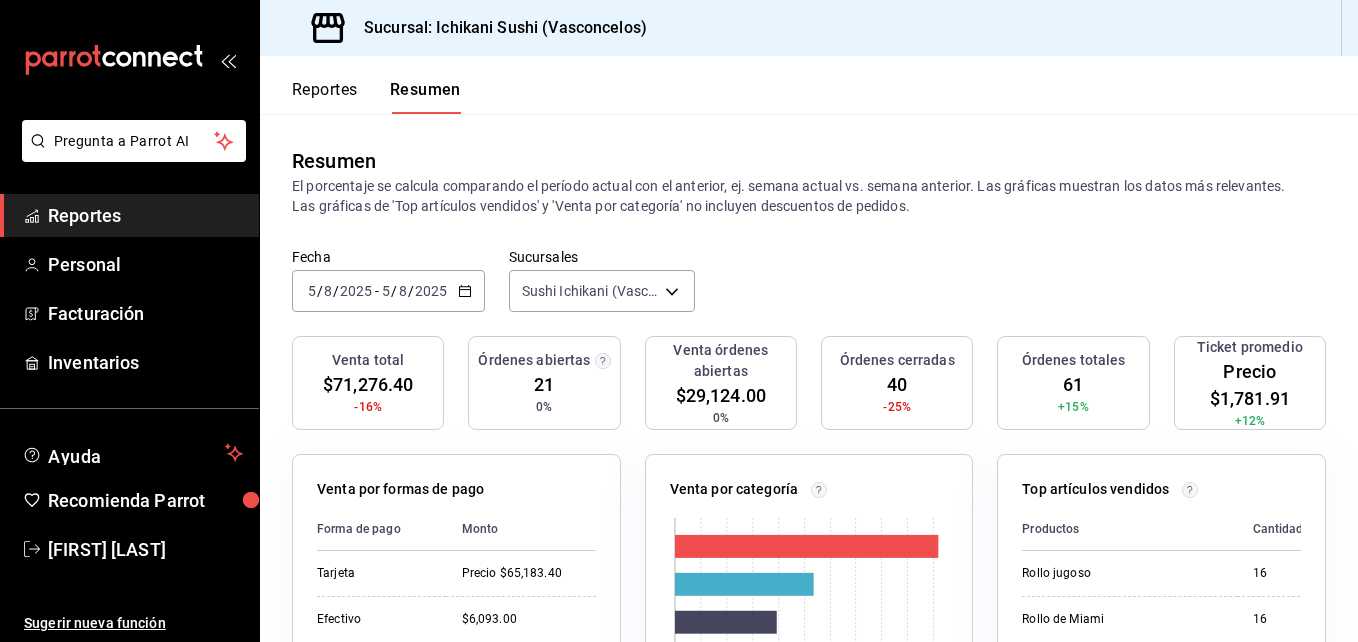 click 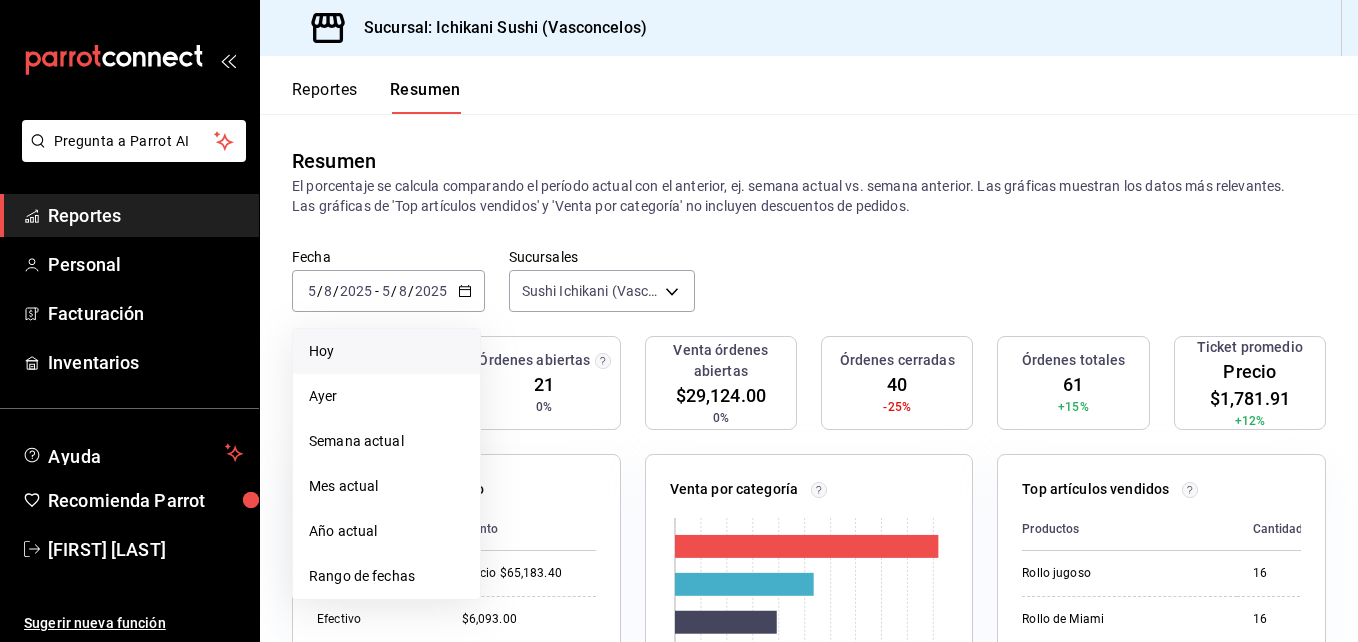 click on "Hoy" at bounding box center [386, 351] 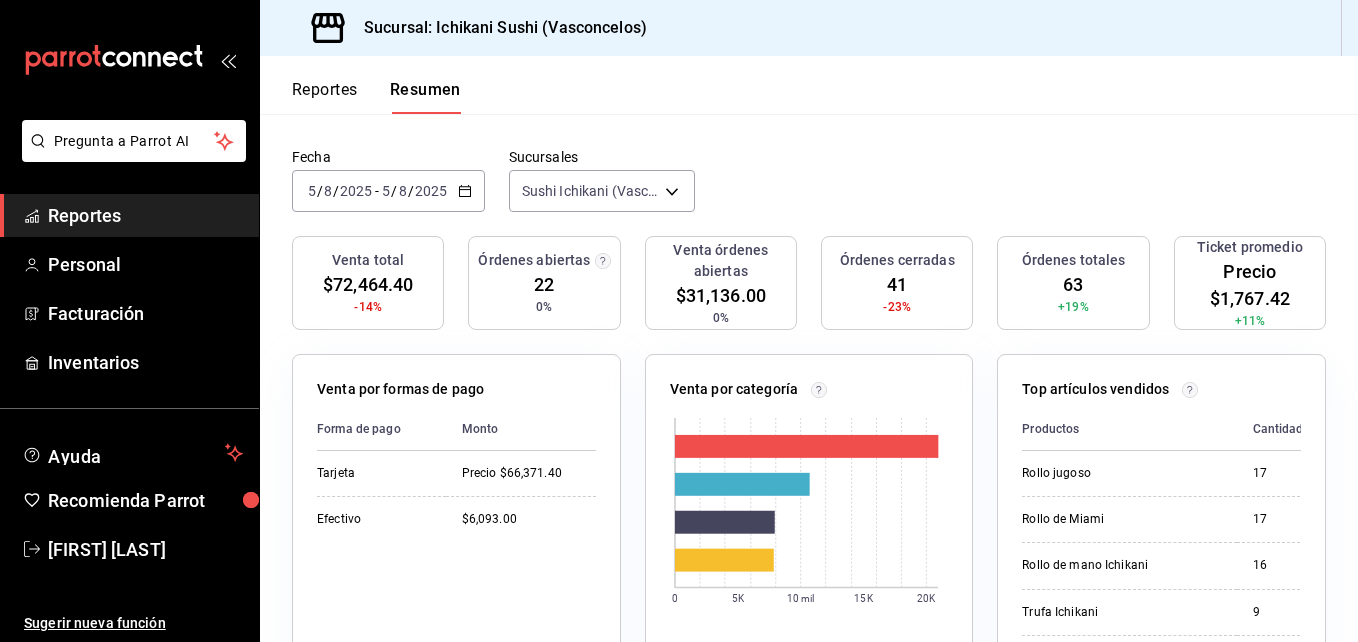 scroll, scrollTop: 0, scrollLeft: 0, axis: both 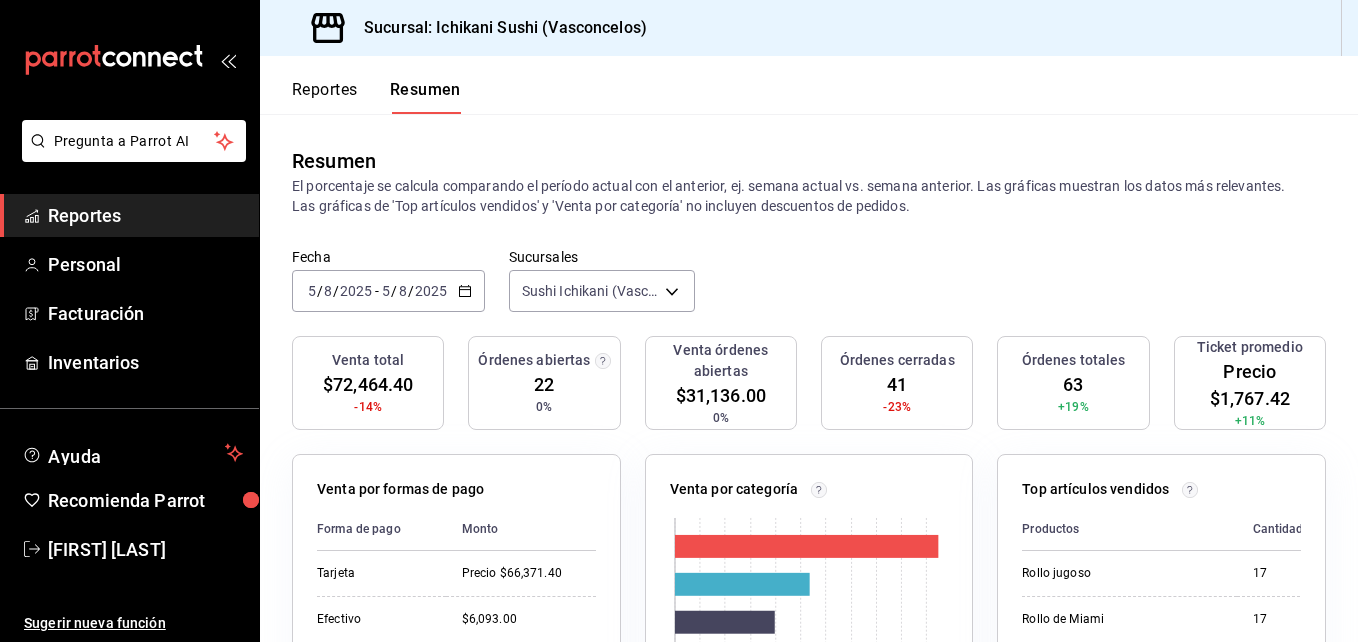 drag, startPoint x: 383, startPoint y: 278, endPoint x: 383, endPoint y: 297, distance: 19 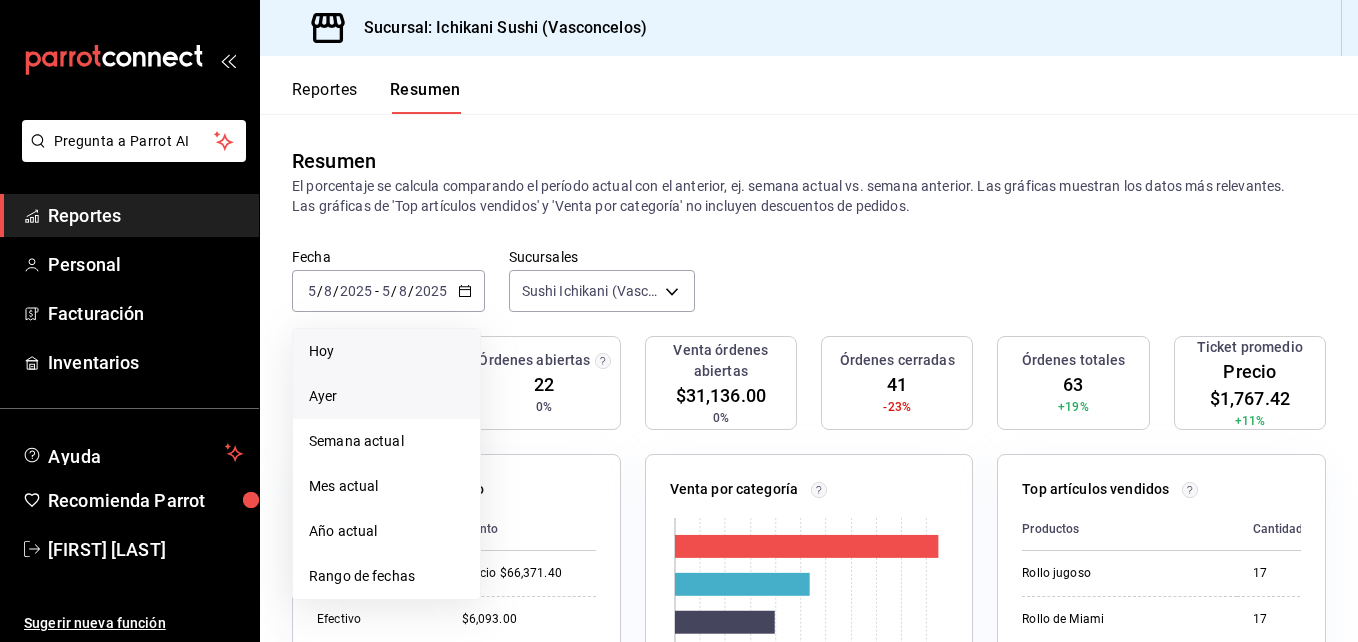 click on "Ayer" at bounding box center (386, 396) 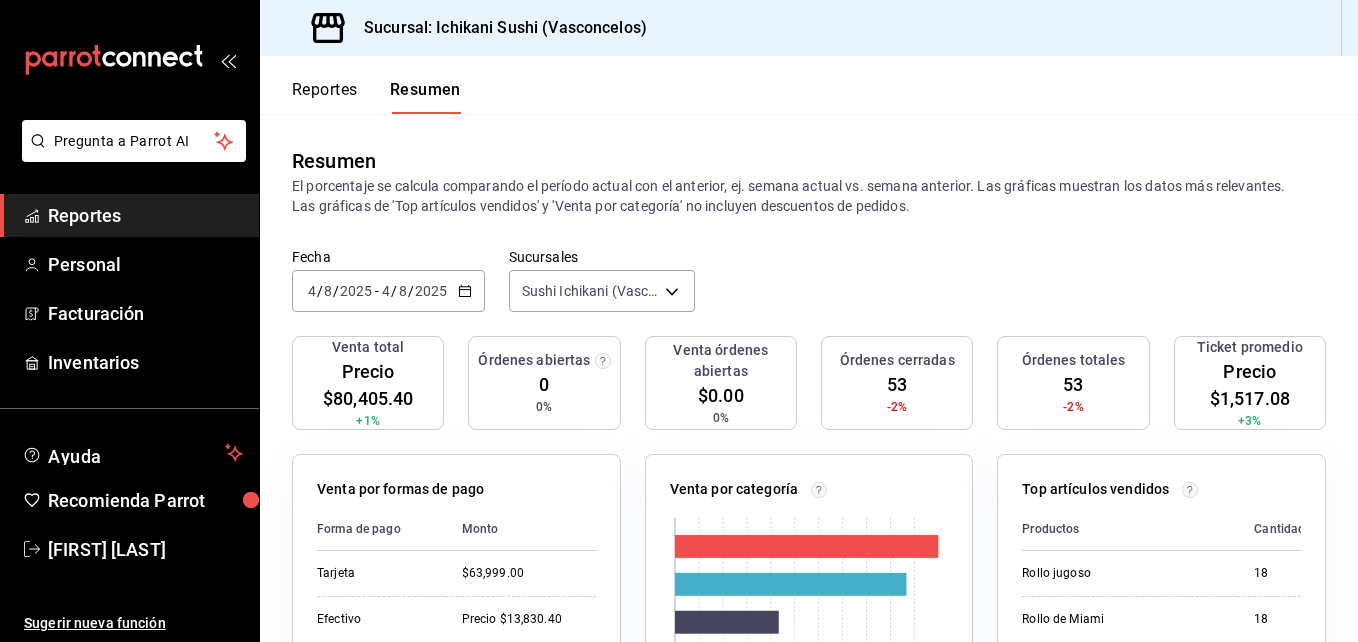 click on "4" at bounding box center [386, 291] 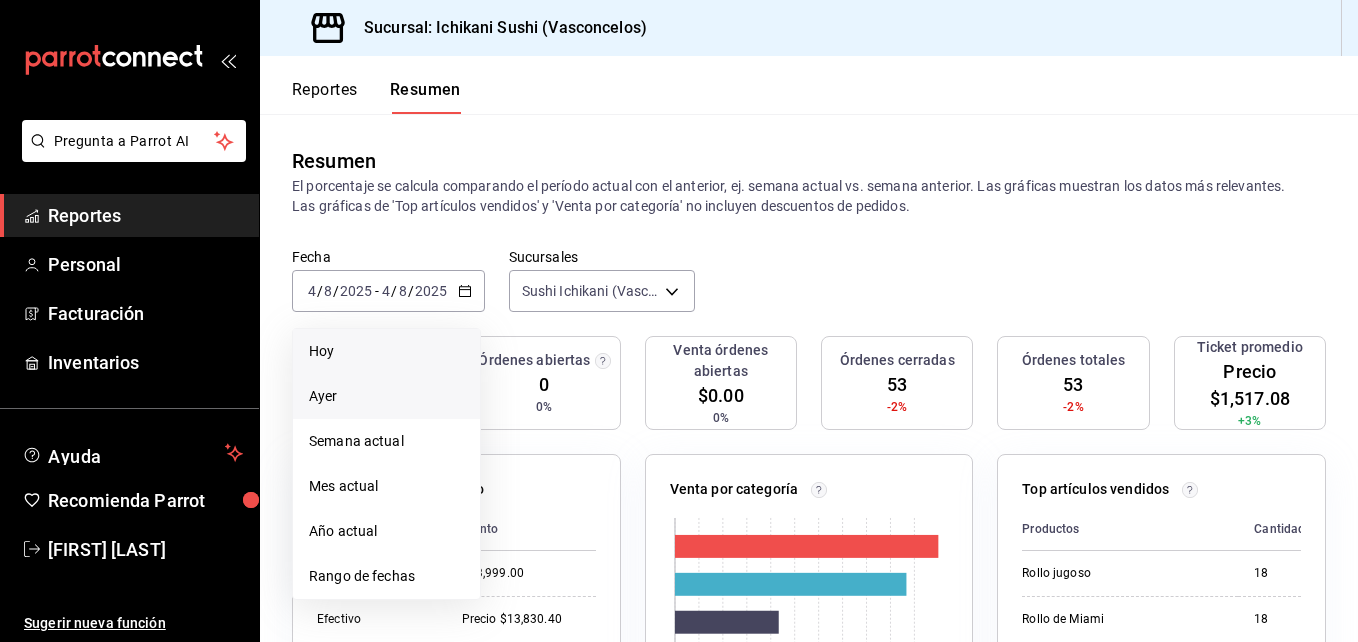 drag, startPoint x: 348, startPoint y: 350, endPoint x: 358, endPoint y: 355, distance: 11.18034 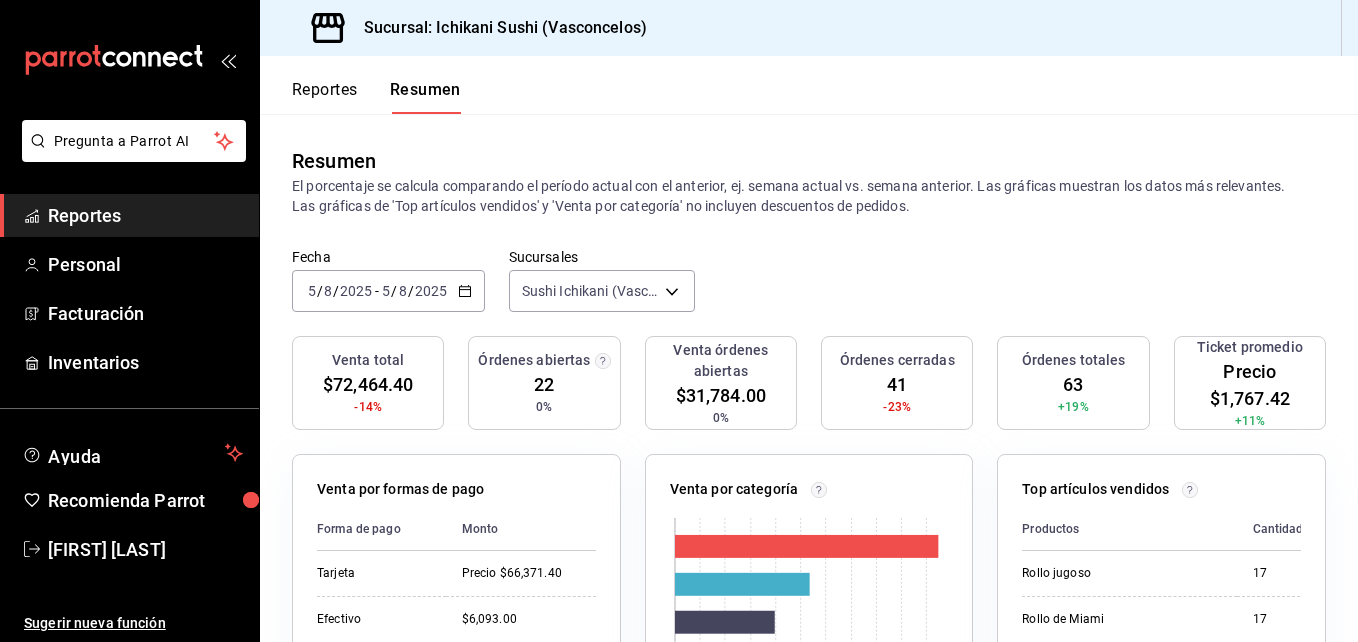 click on "2025-08-05 5 / 8 / 2025 - 2025-08-05 5 / 8 / 2025" at bounding box center [388, 291] 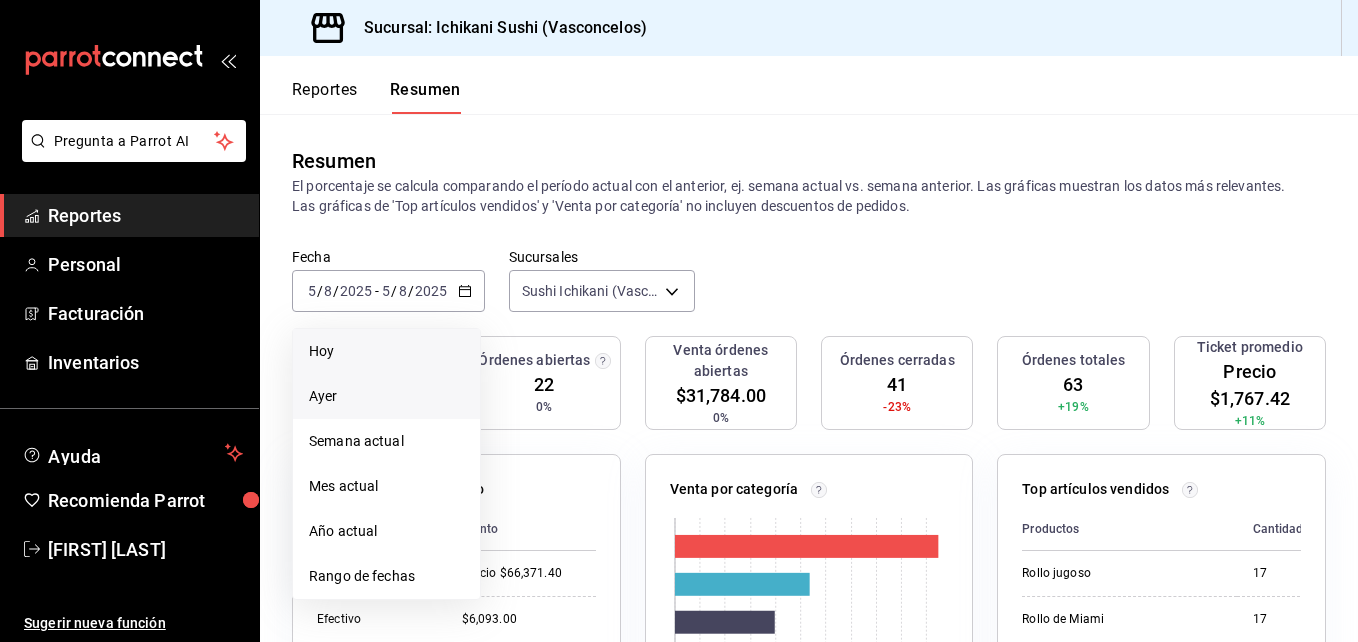 click on "Ayer" at bounding box center [386, 396] 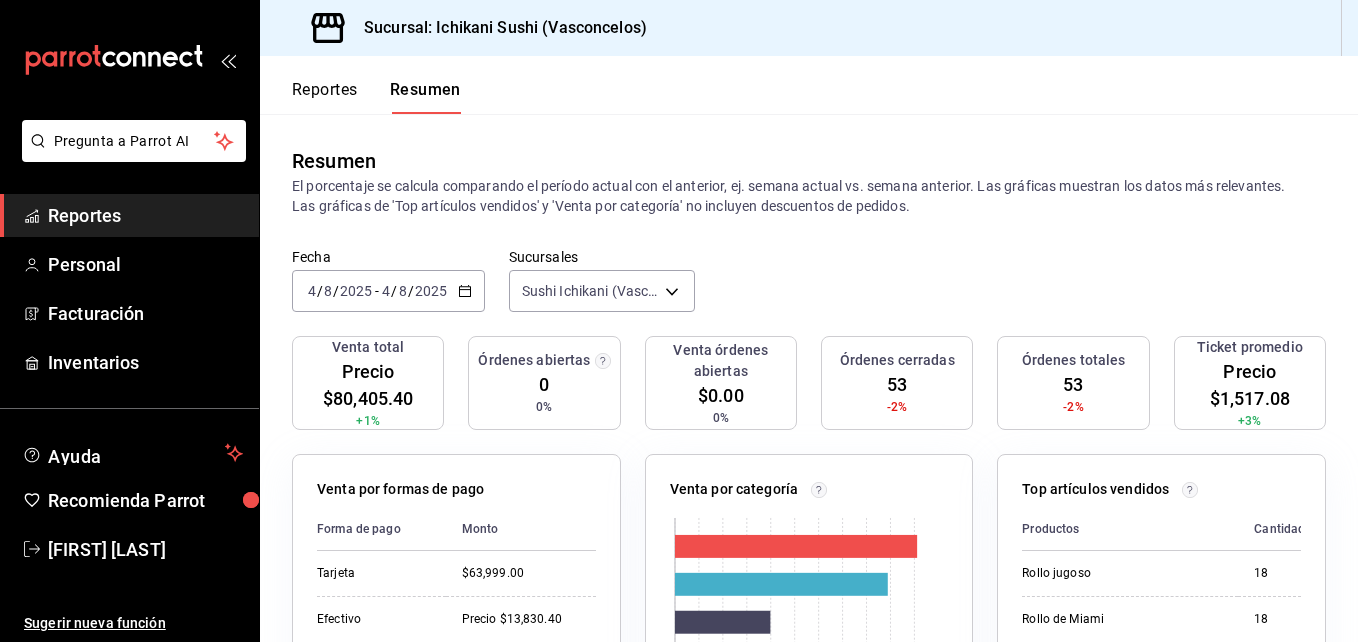 click on "2025-08-04 4 / 8 / 2025 - 2025-08-04 4 / 8 / 2025" at bounding box center (388, 291) 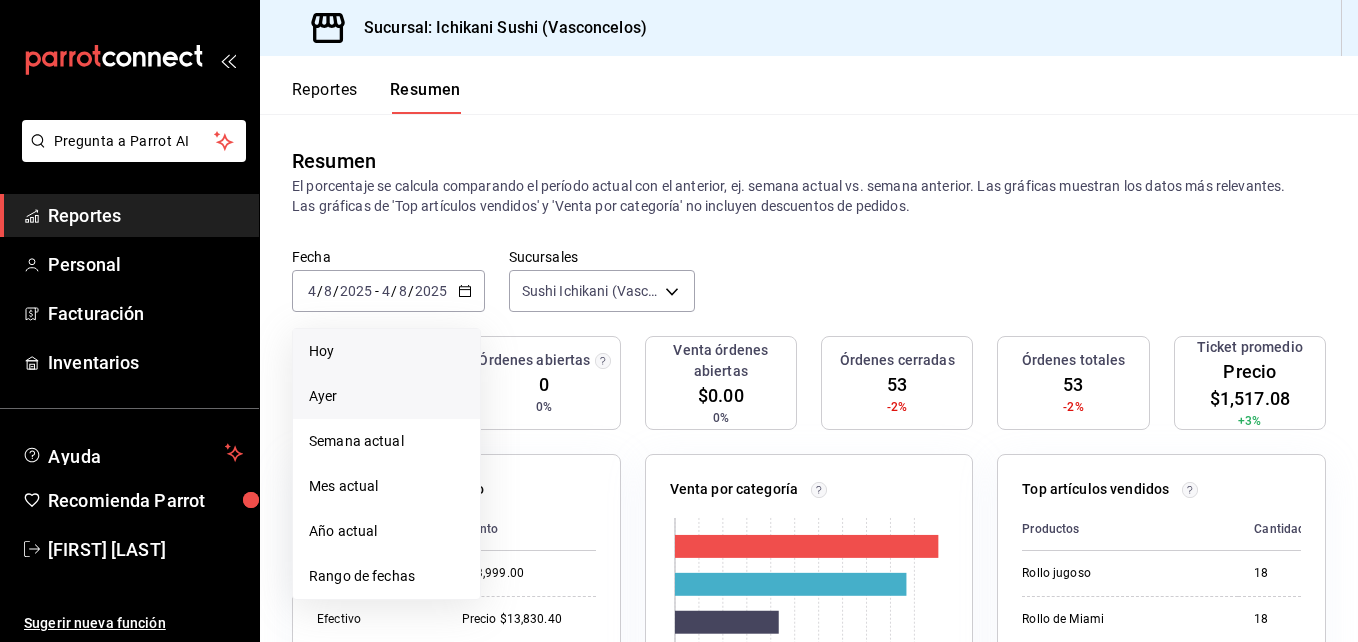 click on "Hoy" at bounding box center (386, 351) 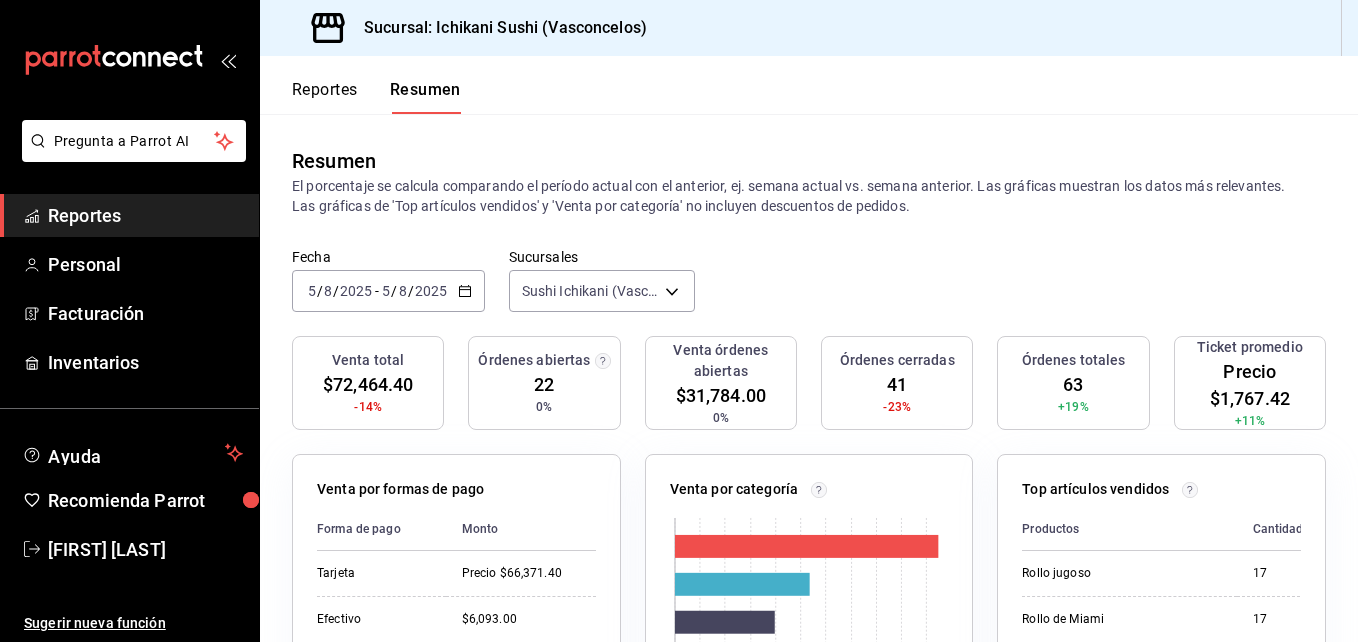 click on "2025-08-05 5 / 8 / 2025 - 2025-08-05 5 / 8 / 2025" at bounding box center (388, 291) 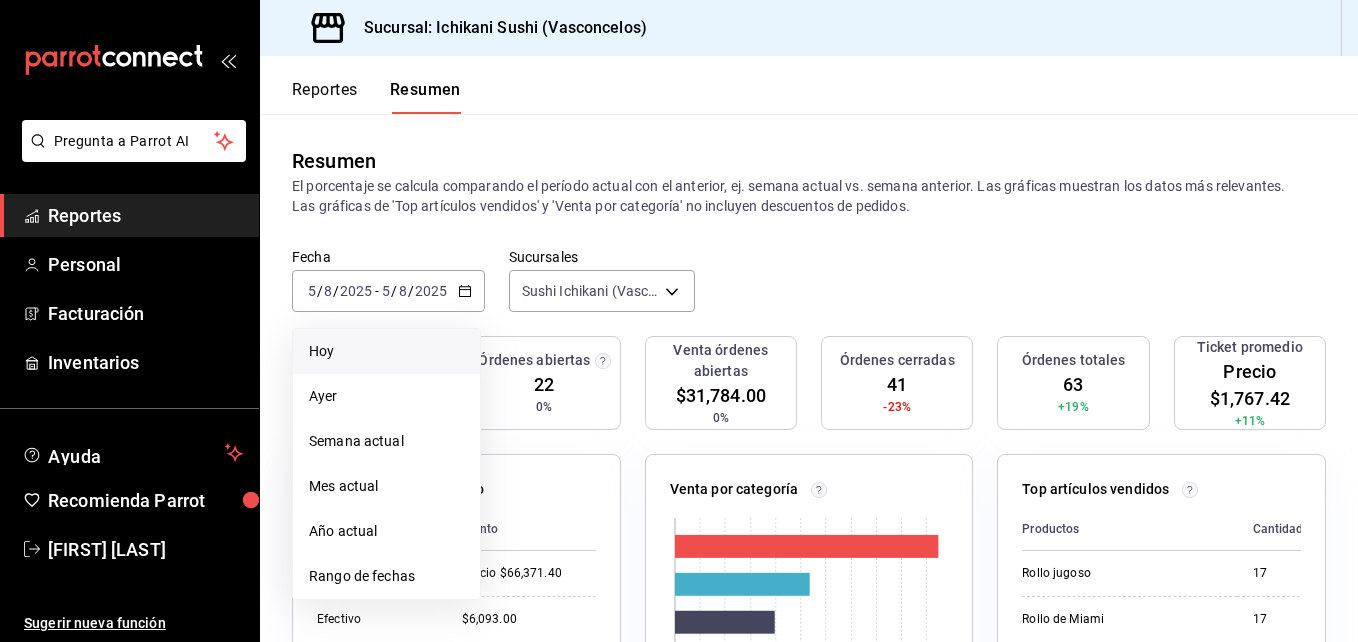 click on "Hoy" at bounding box center (386, 351) 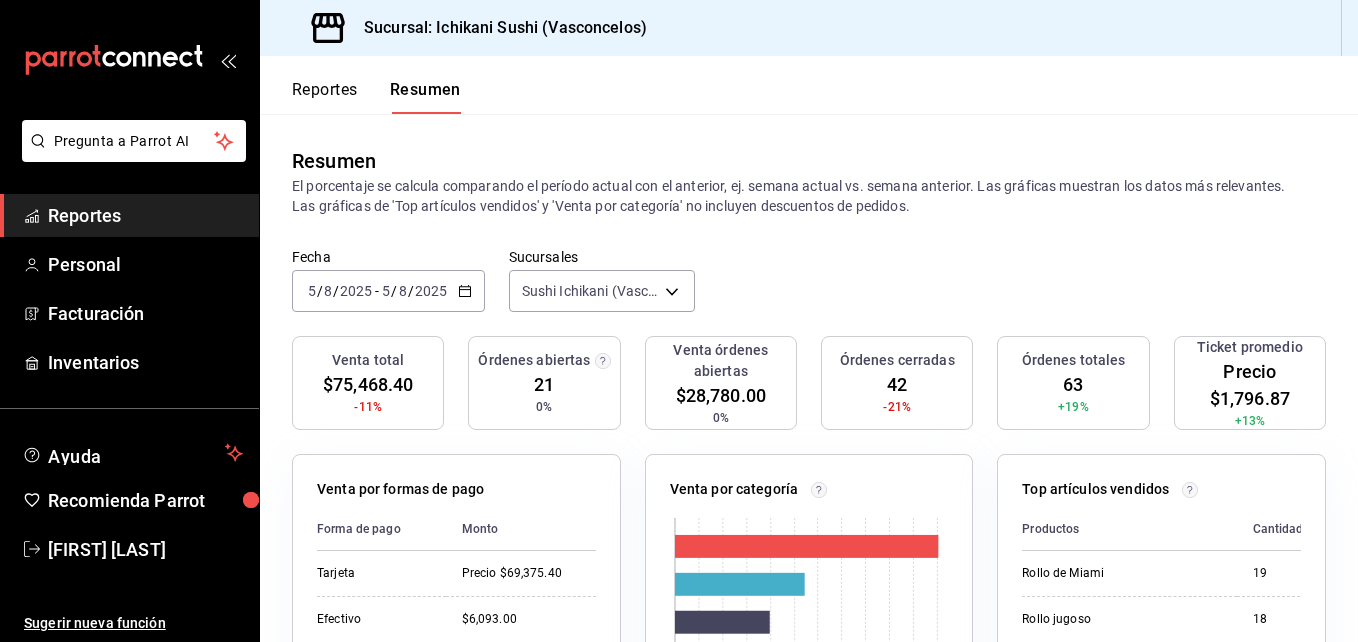 click on "5" at bounding box center [386, 291] 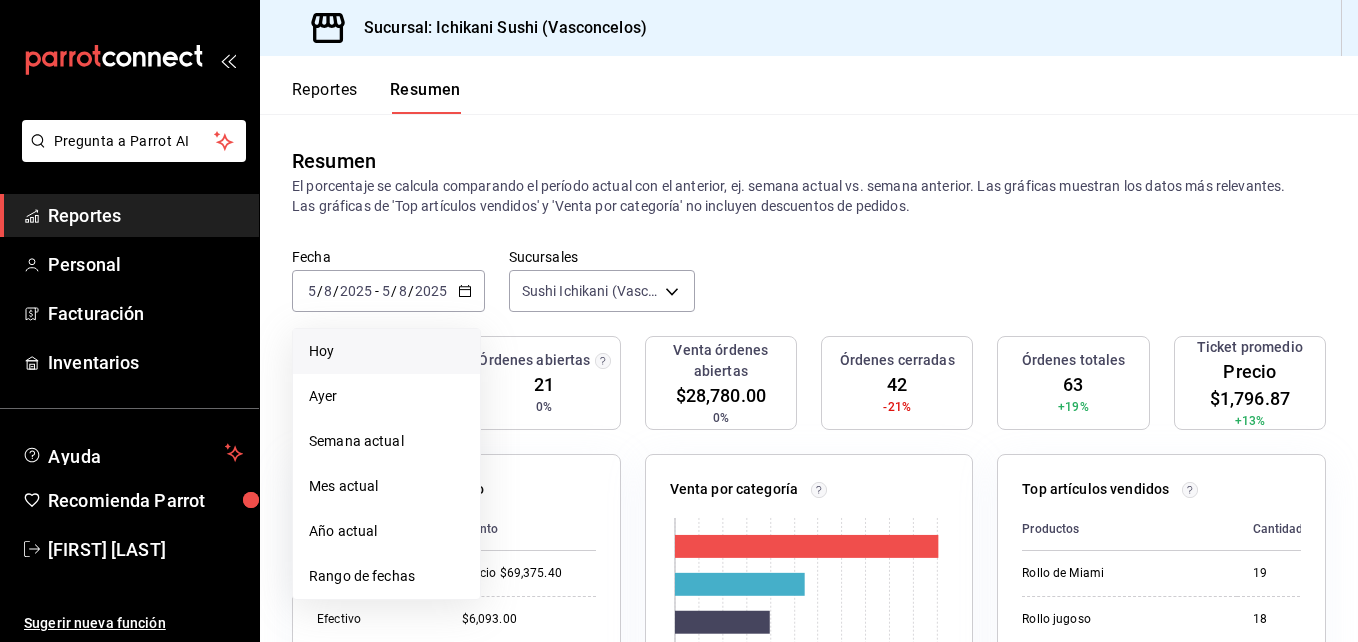 click on "Hoy" at bounding box center [386, 351] 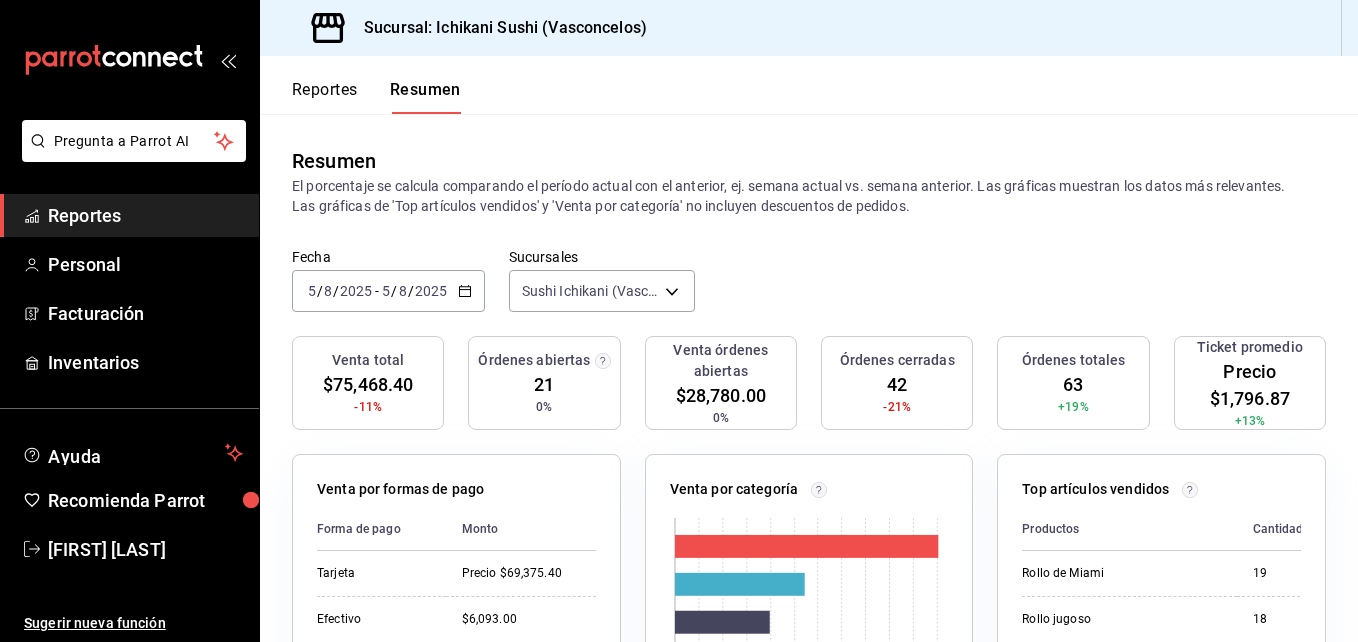 click on "2025-08-05 5 / 8 / 2025 - 2025-08-05 5 / 8 / 2025" at bounding box center (388, 291) 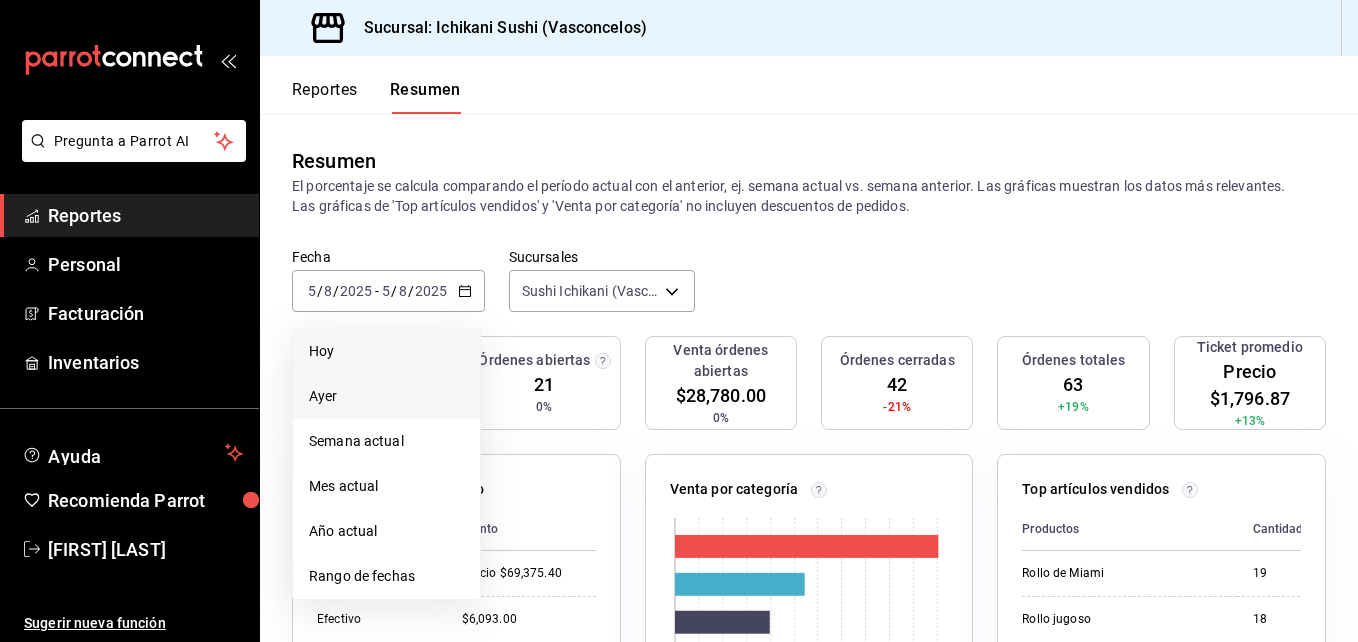 click on "Ayer" at bounding box center [386, 396] 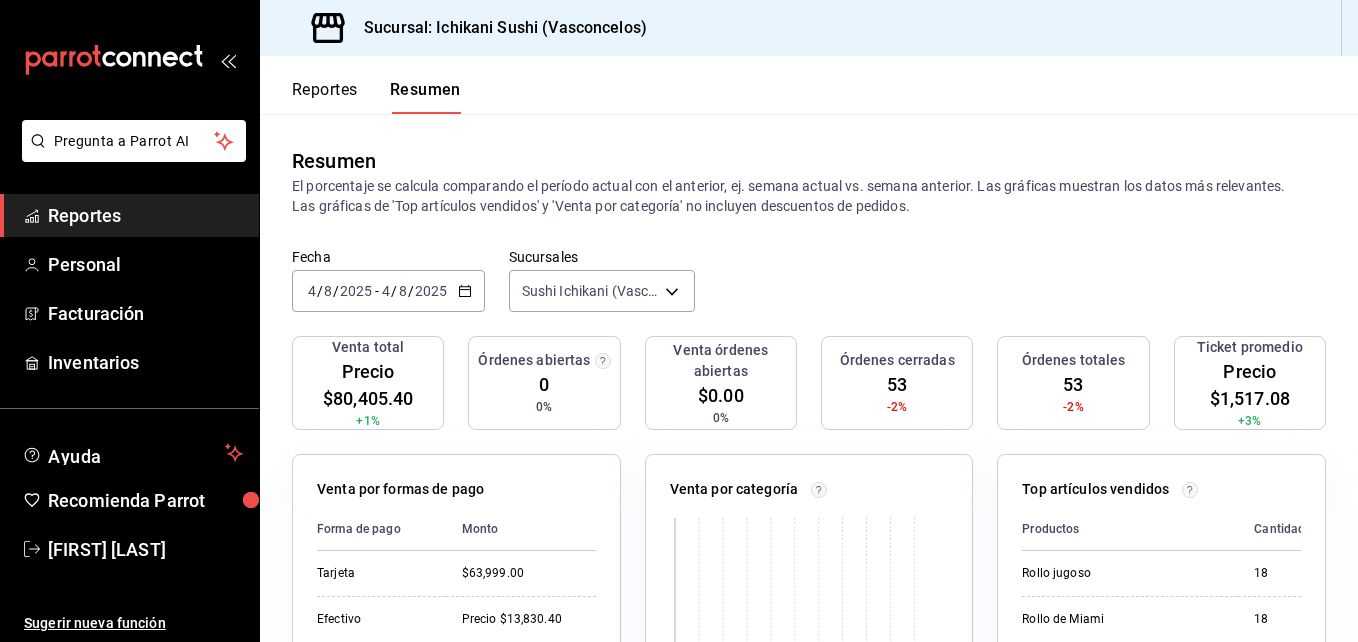 click on "2025-08-04 4 / 8 / 2025 - 2025-08-04 4 / 8 / 2025" at bounding box center (388, 291) 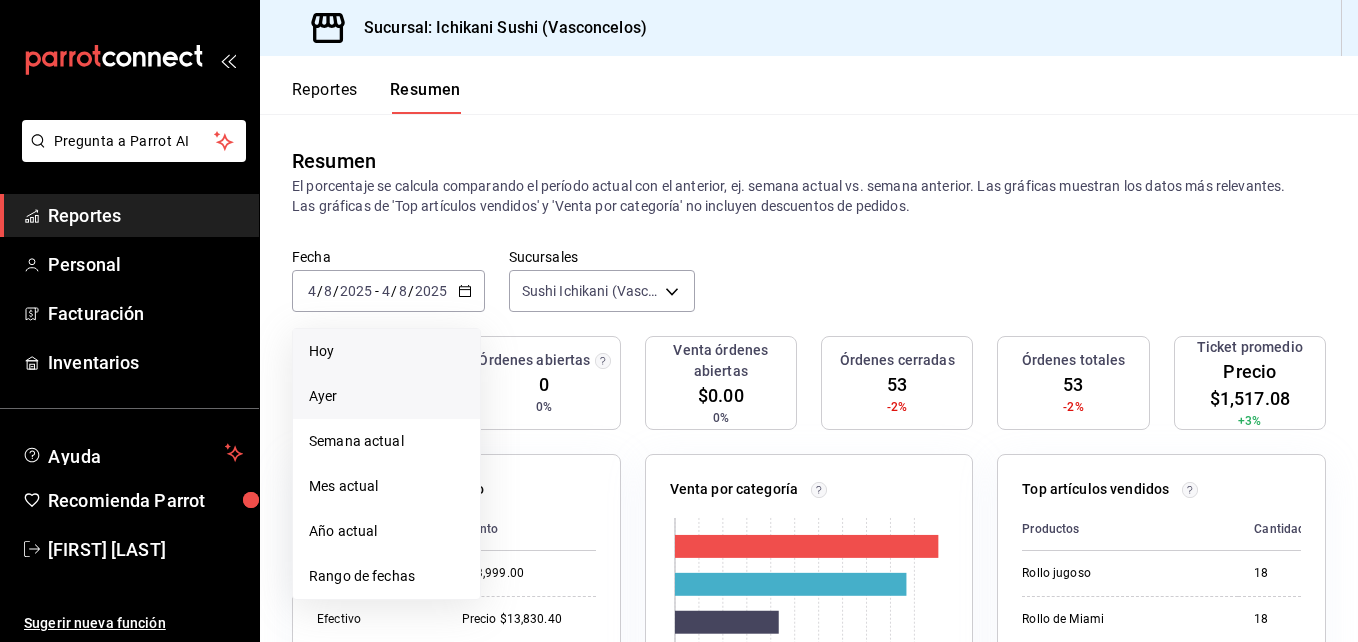 click on "Hoy" at bounding box center (386, 351) 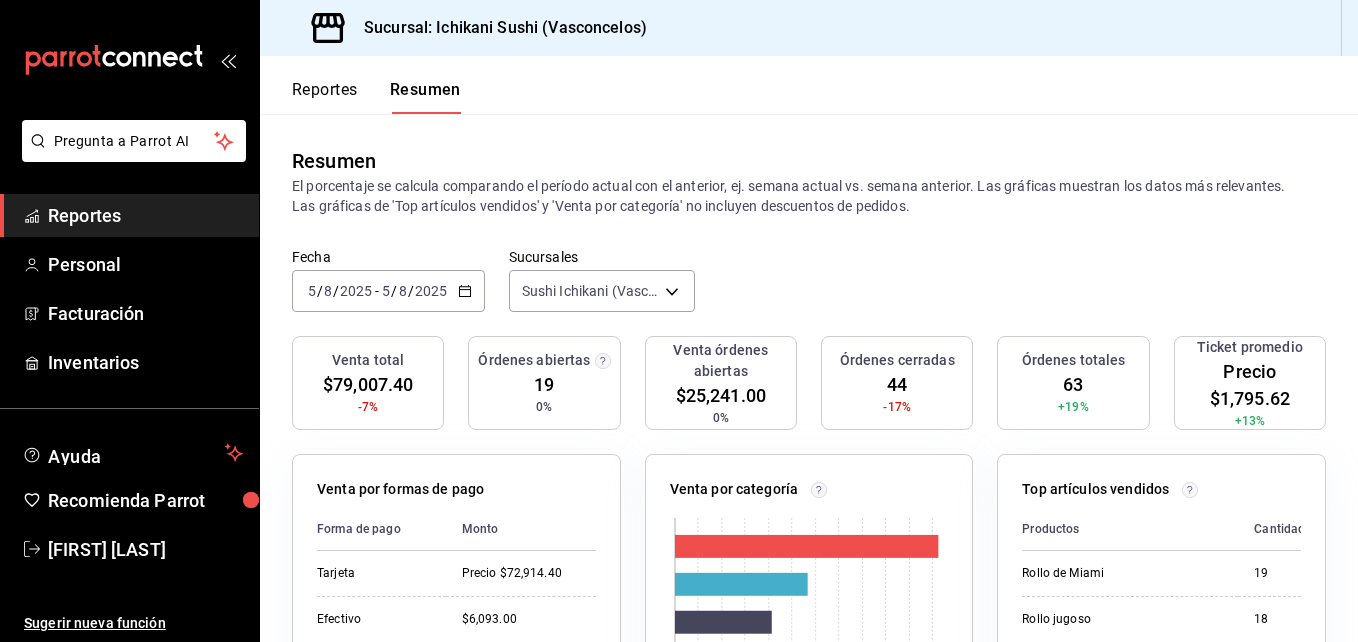 click on "2025-08-05 5 / 8 / 2025 - 2025-08-05 5 / 8 / 2025" at bounding box center (388, 291) 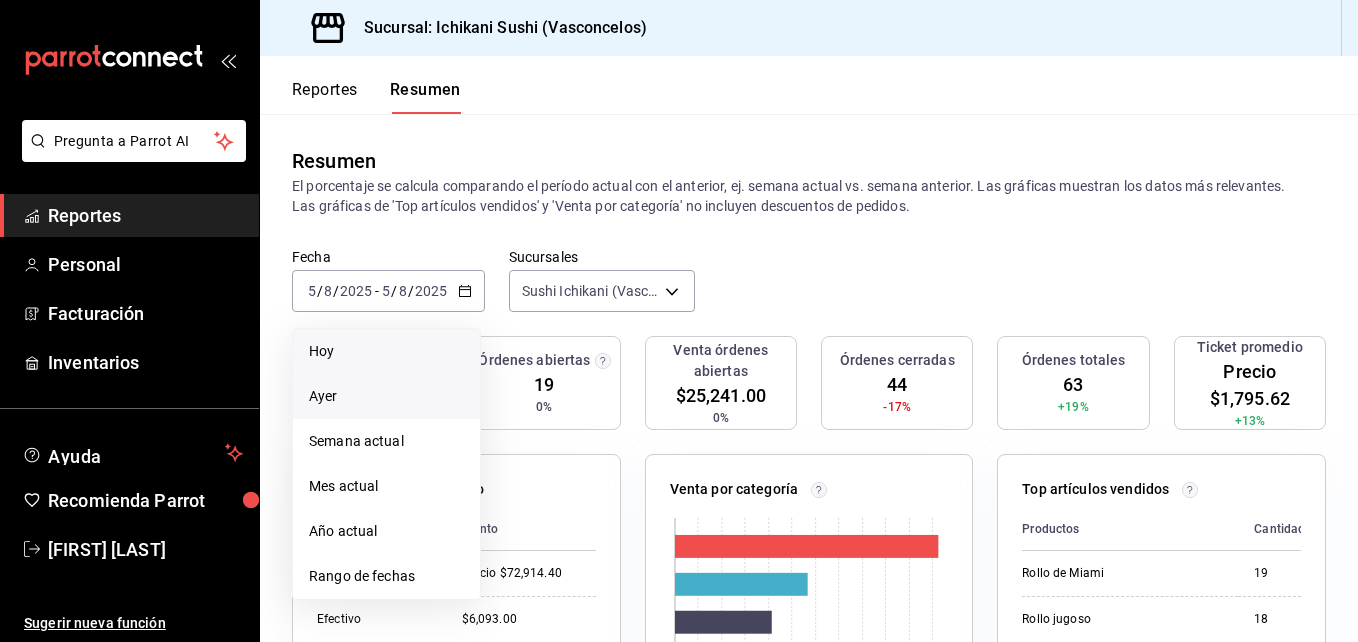 click on "Ayer" at bounding box center (386, 396) 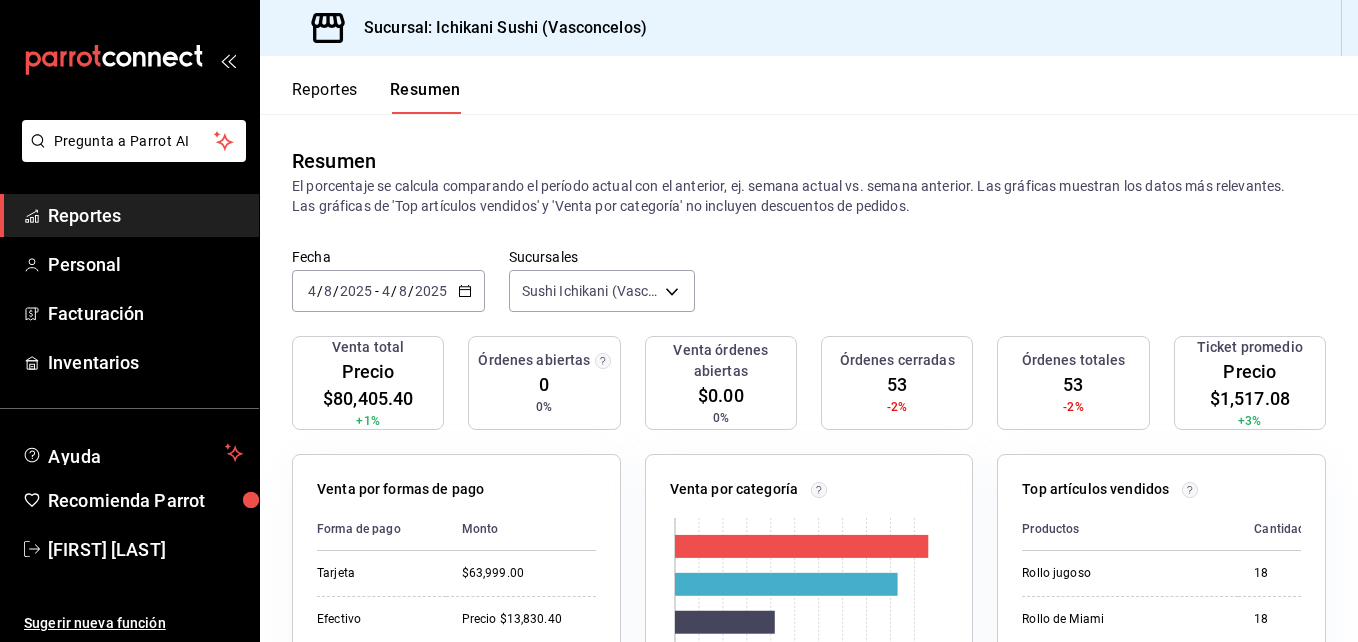 click on "2025" at bounding box center (356, 291) 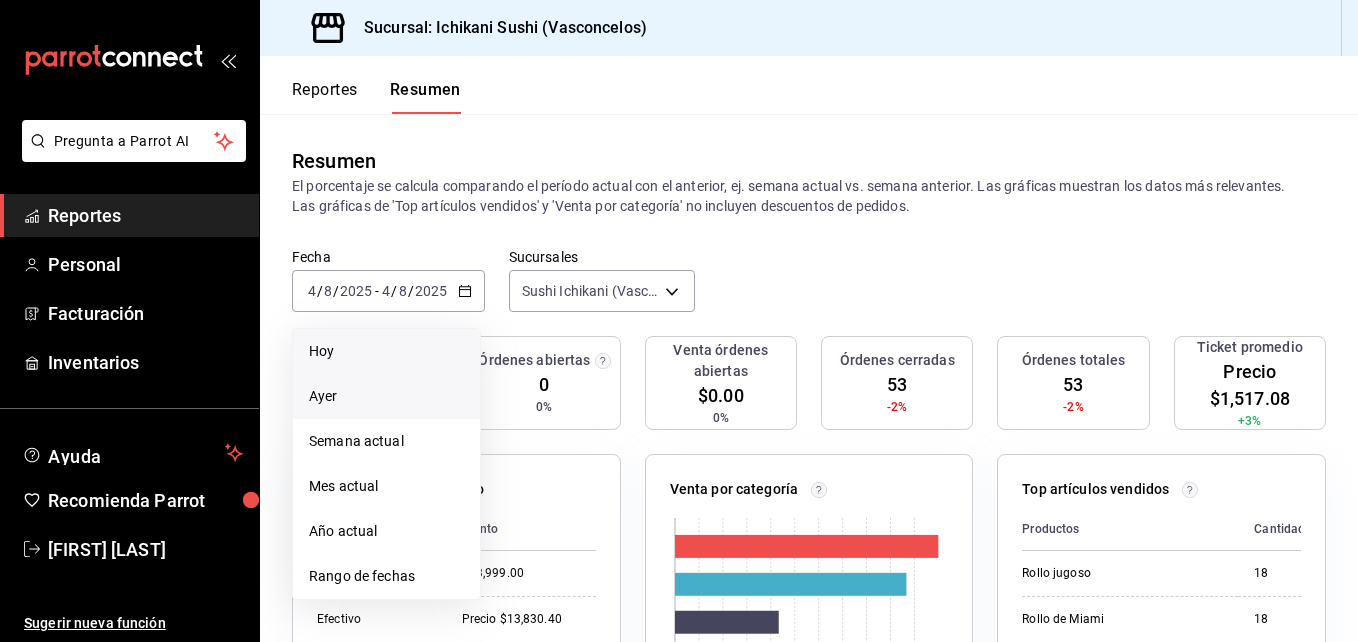click on "Hoy" at bounding box center [386, 351] 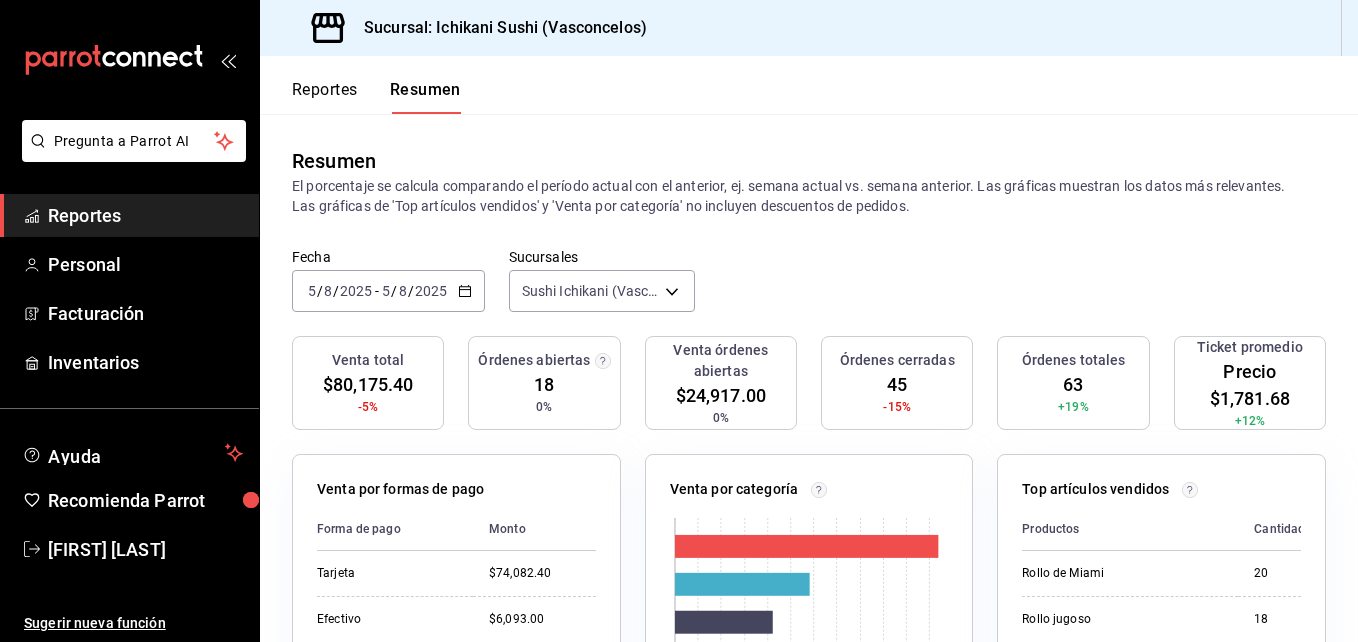 click on "2025" at bounding box center (431, 291) 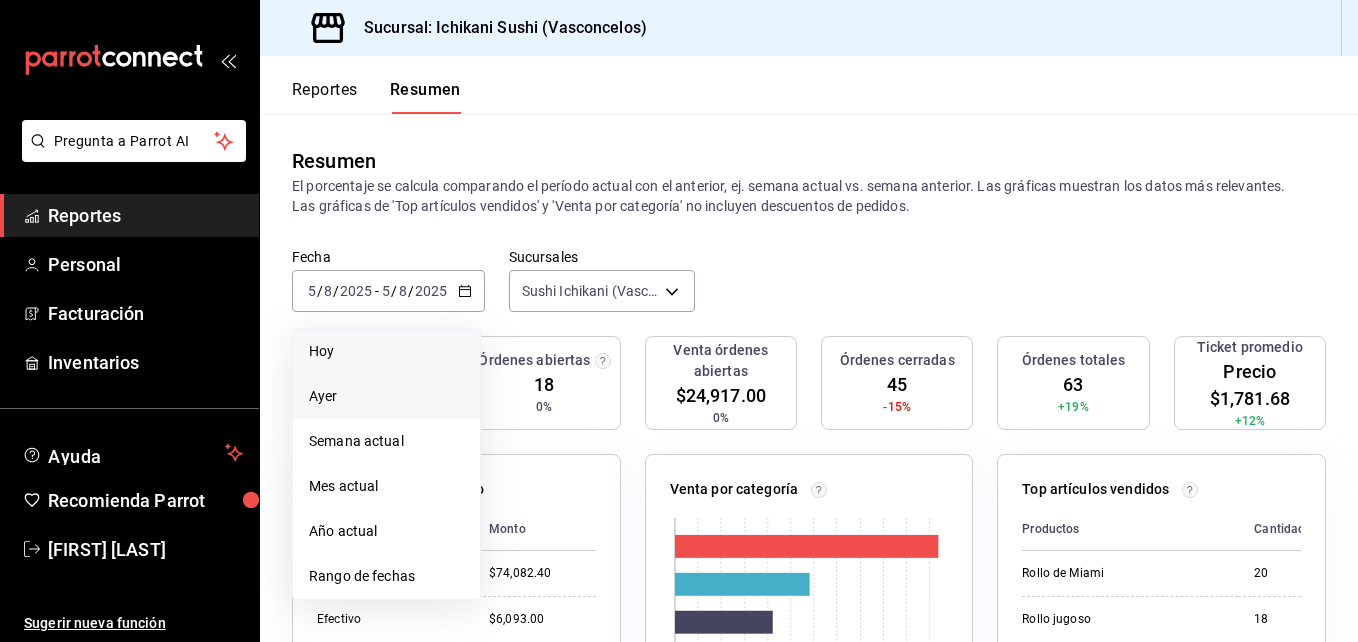 click on "Ayer" at bounding box center [386, 396] 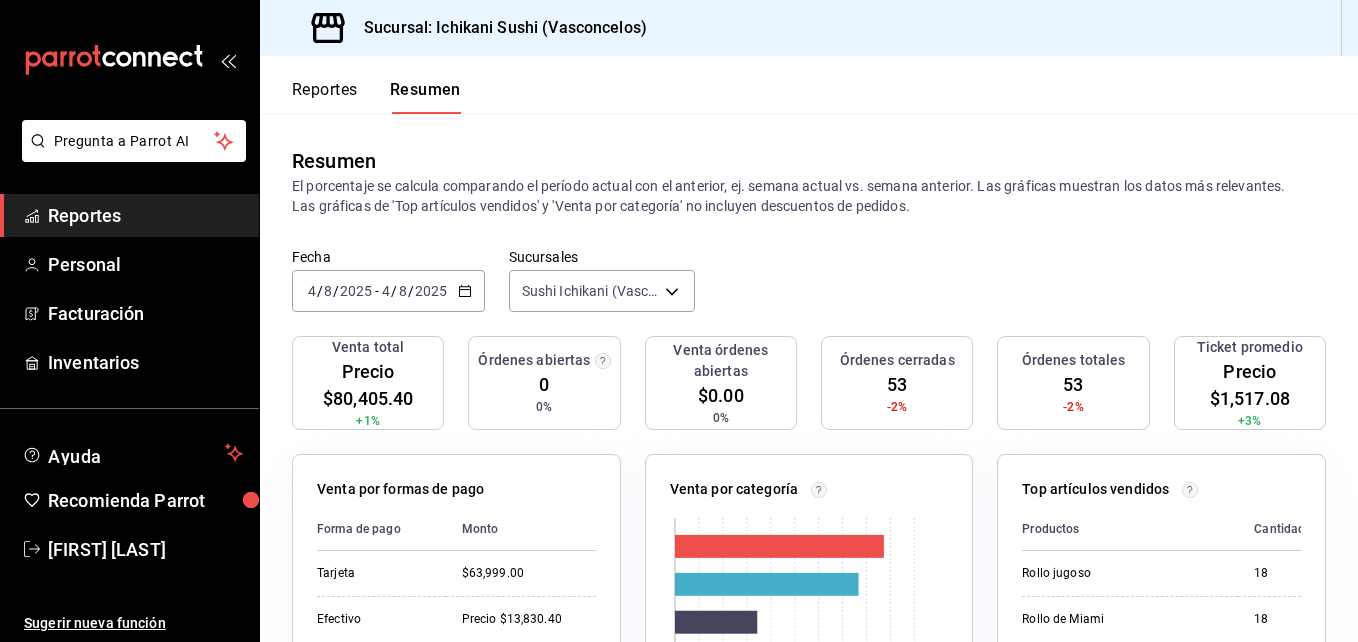 click on "2025" at bounding box center [356, 291] 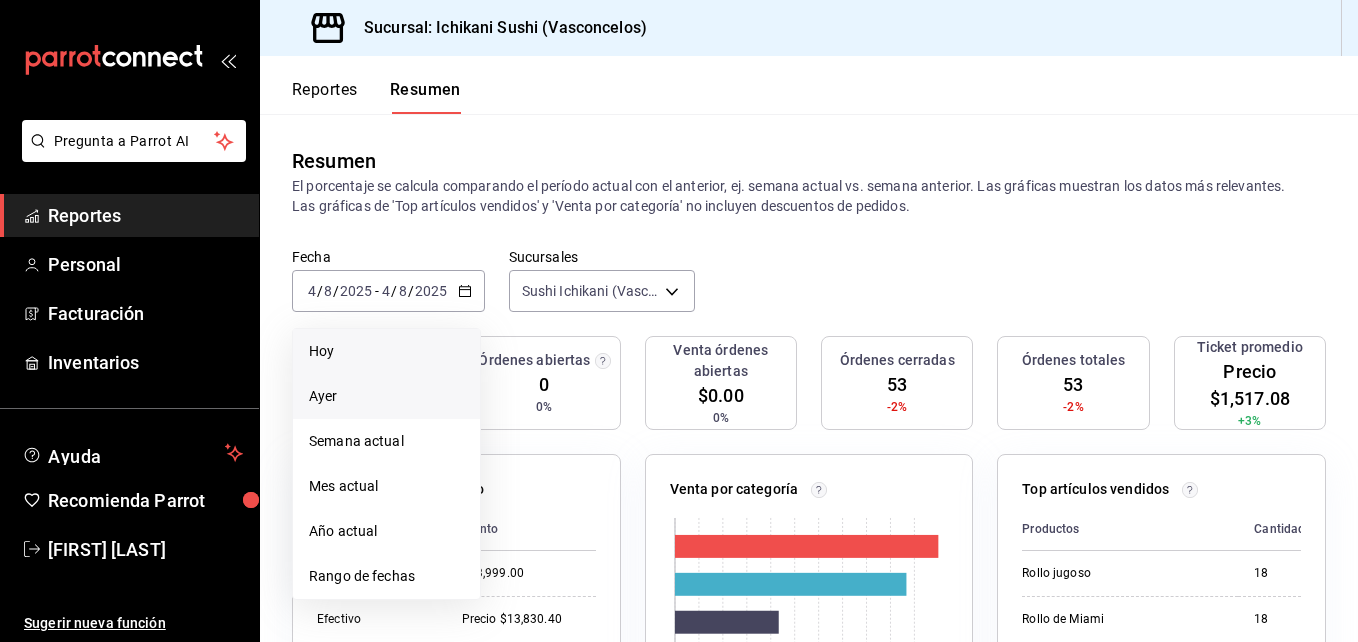 click on "Hoy" at bounding box center (386, 351) 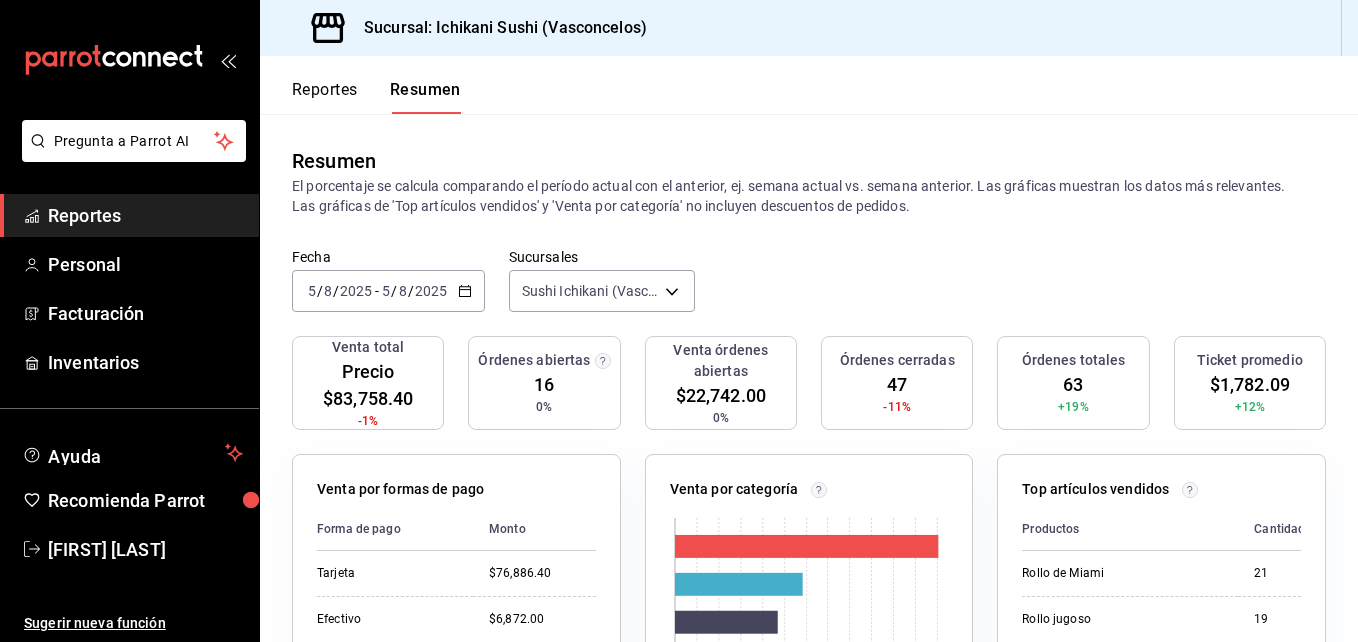 drag, startPoint x: 696, startPoint y: 373, endPoint x: 481, endPoint y: 382, distance: 215.1883 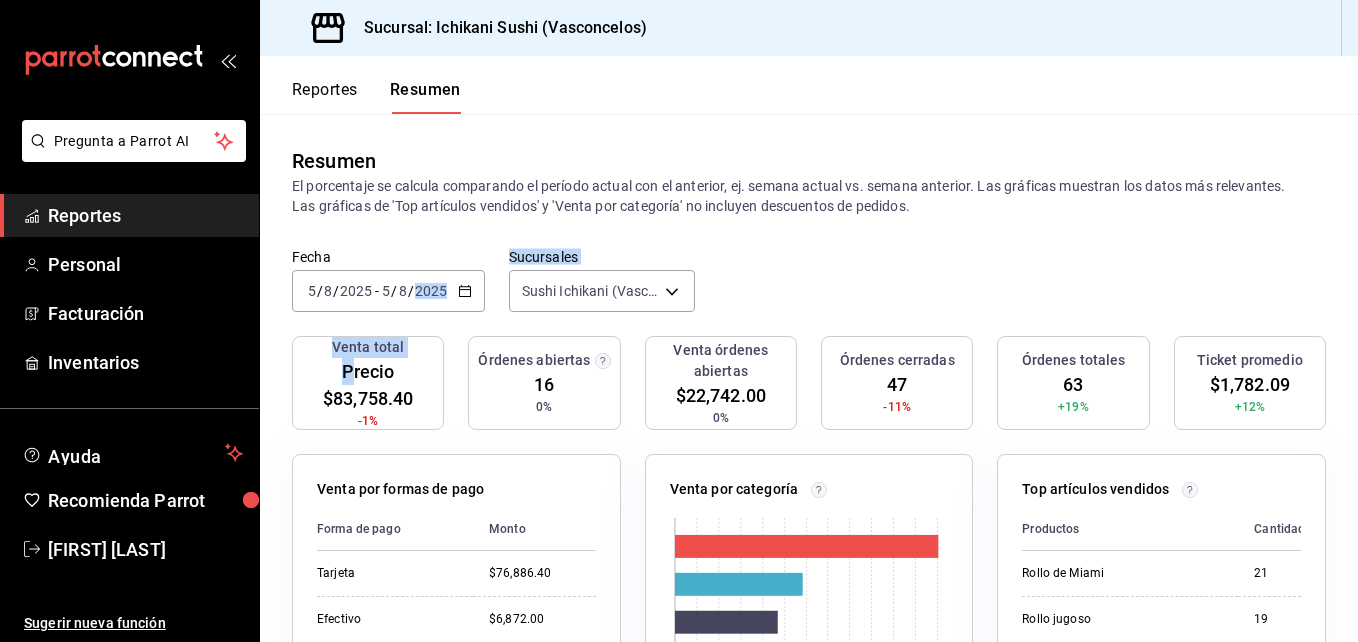 drag, startPoint x: 364, startPoint y: 329, endPoint x: 355, endPoint y: 364, distance: 36.138622 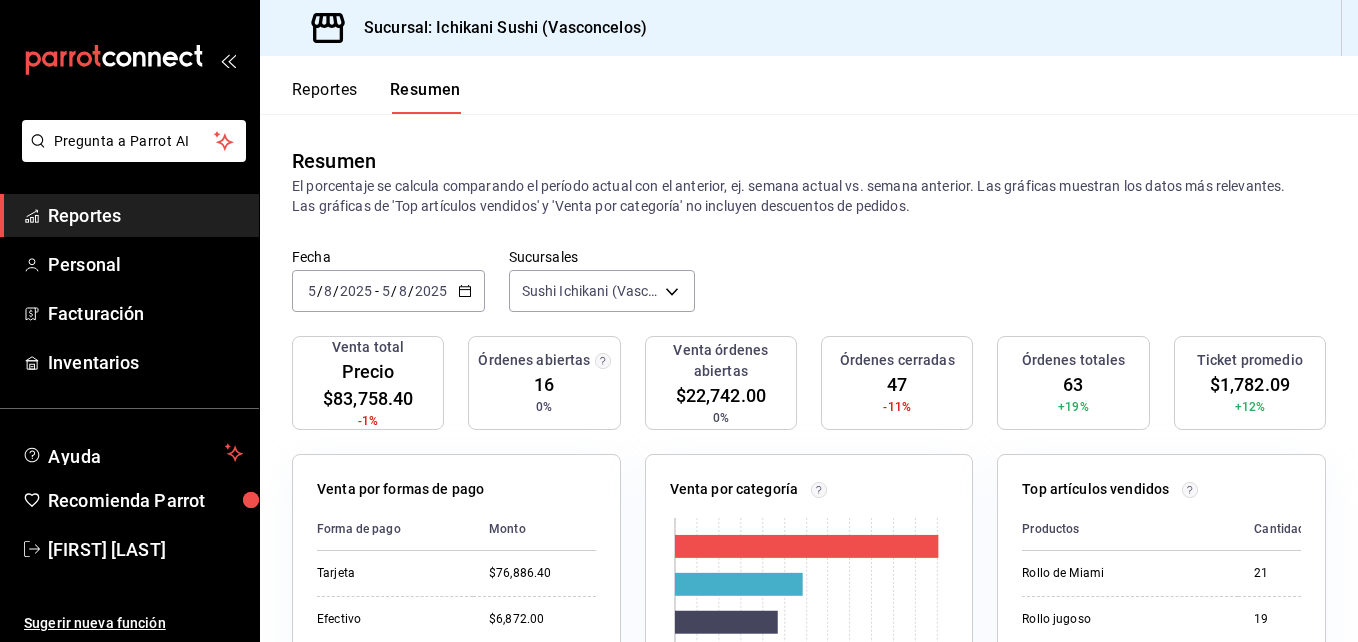 click on "Precio $83,758.40" at bounding box center (368, 385) 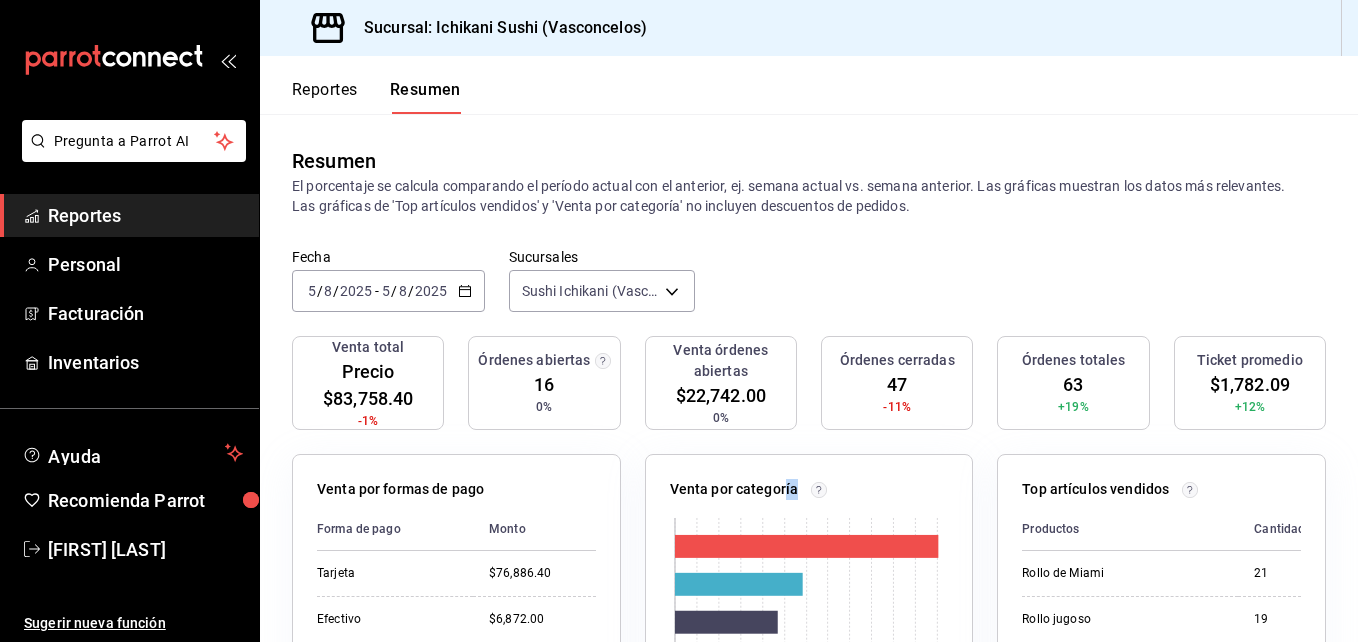 drag, startPoint x: 800, startPoint y: 460, endPoint x: 762, endPoint y: 428, distance: 49.67897 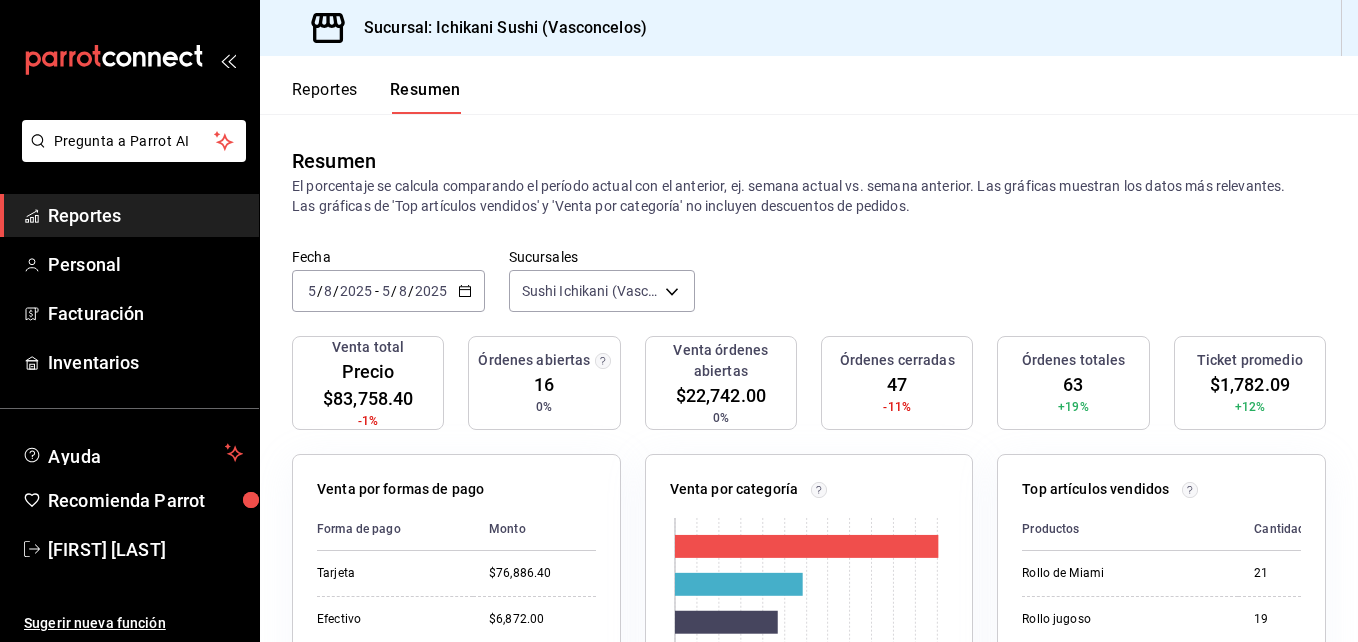 click on "Venta órdenes abiertas $22,742.00 0%" at bounding box center [721, 383] 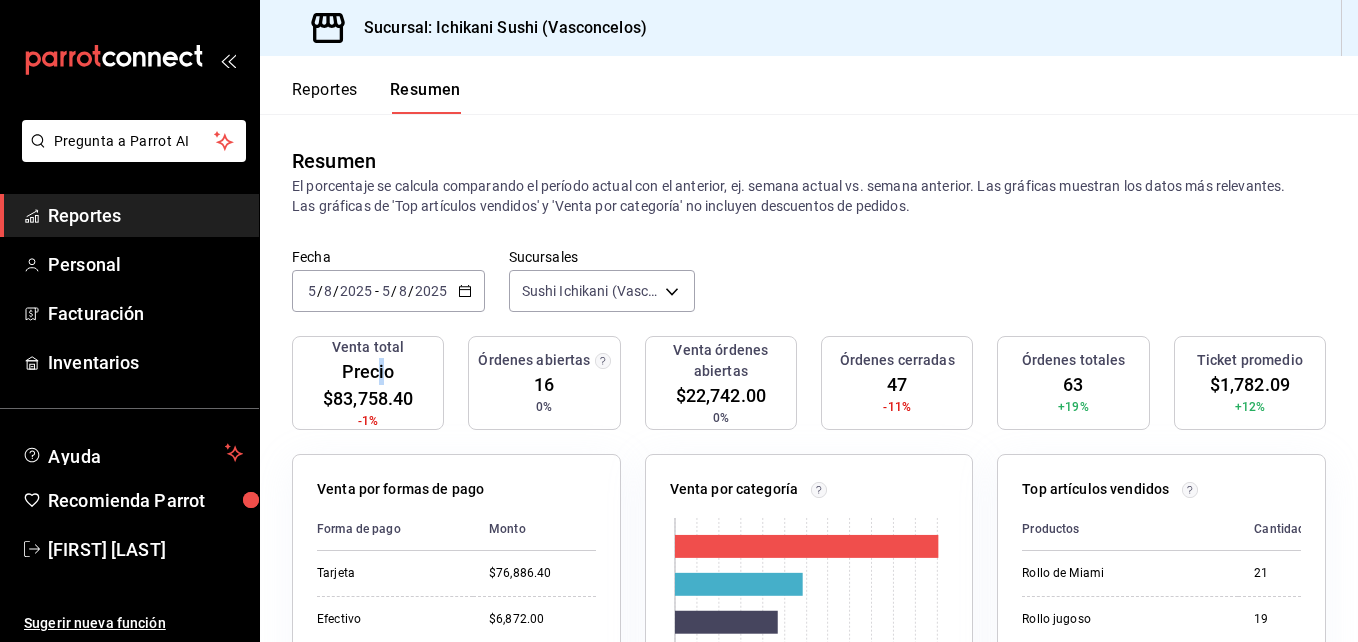 click on "Precio $83,758.40" at bounding box center [368, 385] 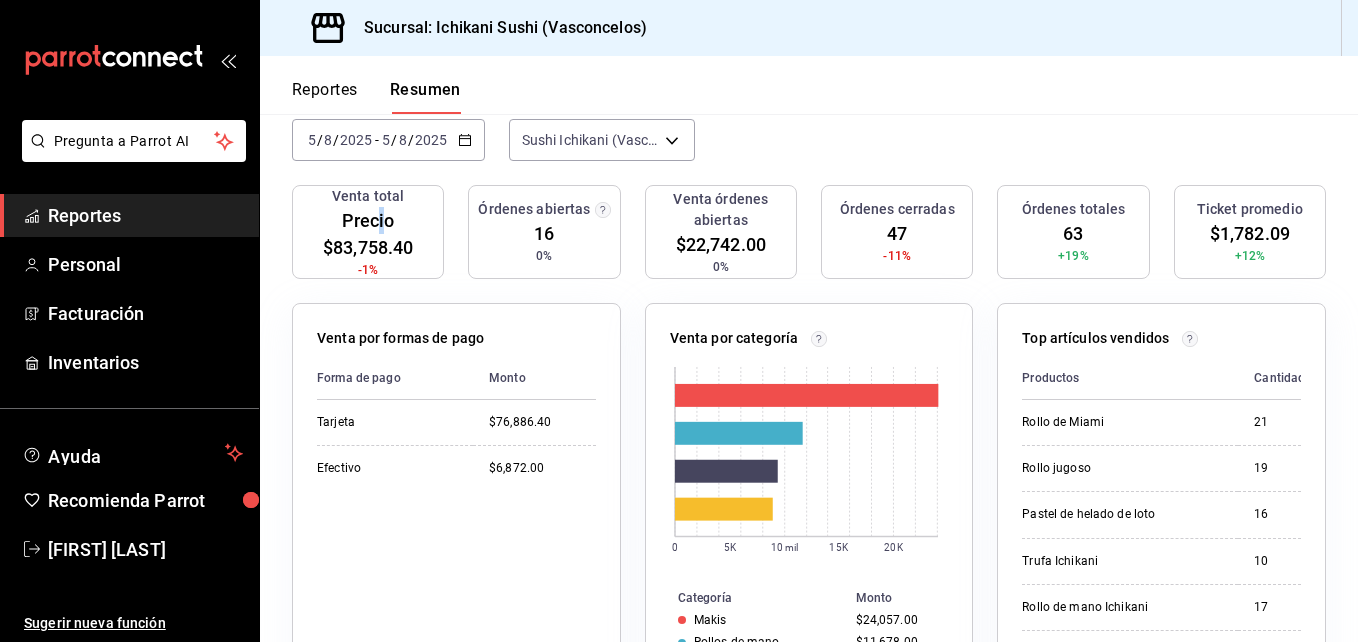 scroll, scrollTop: 200, scrollLeft: 0, axis: vertical 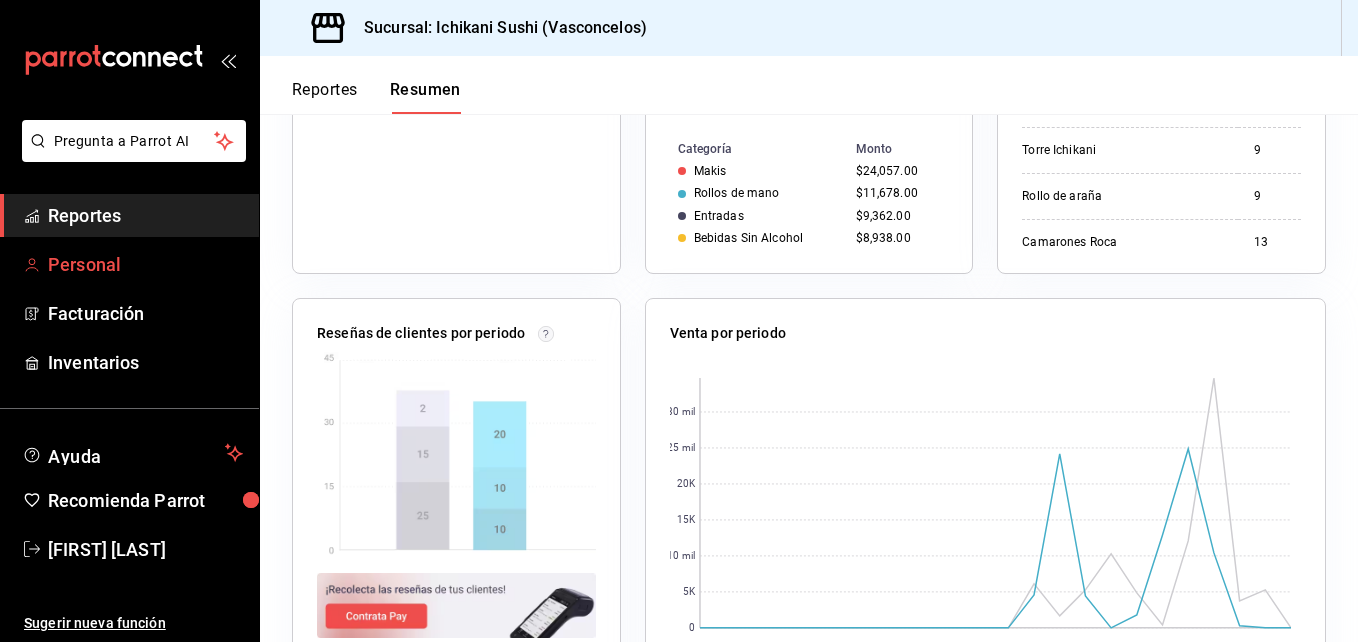 click on "Personal" at bounding box center [145, 264] 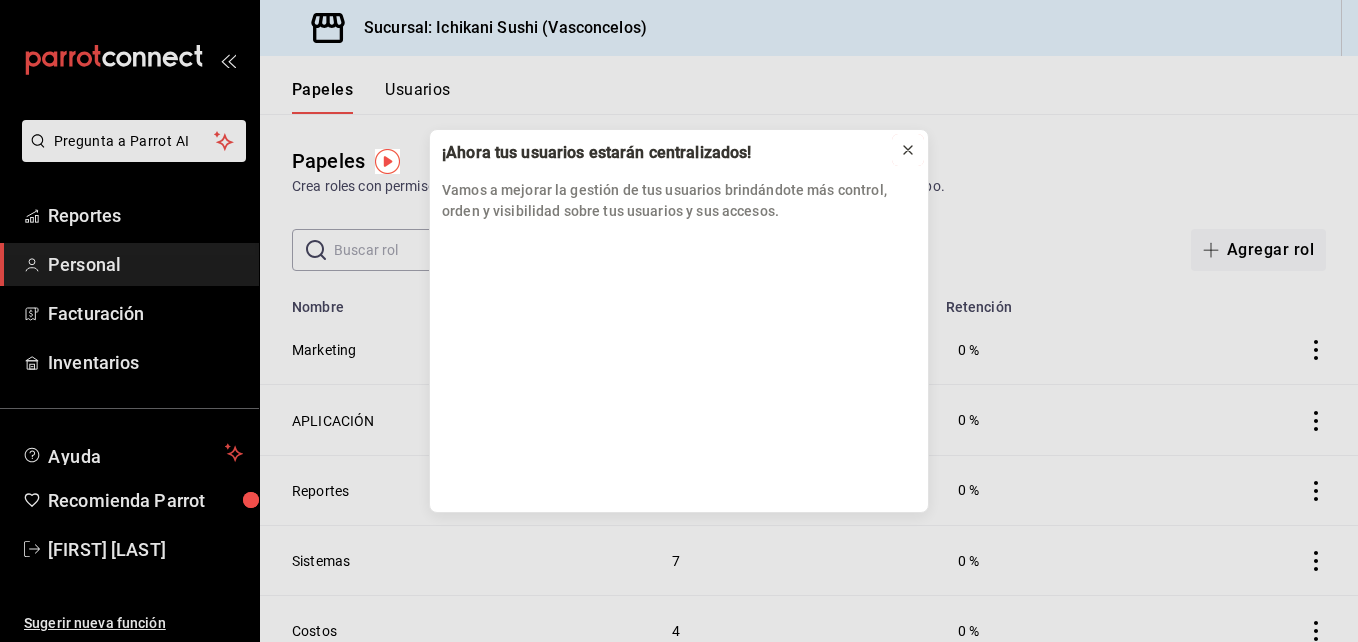 click at bounding box center [908, 150] 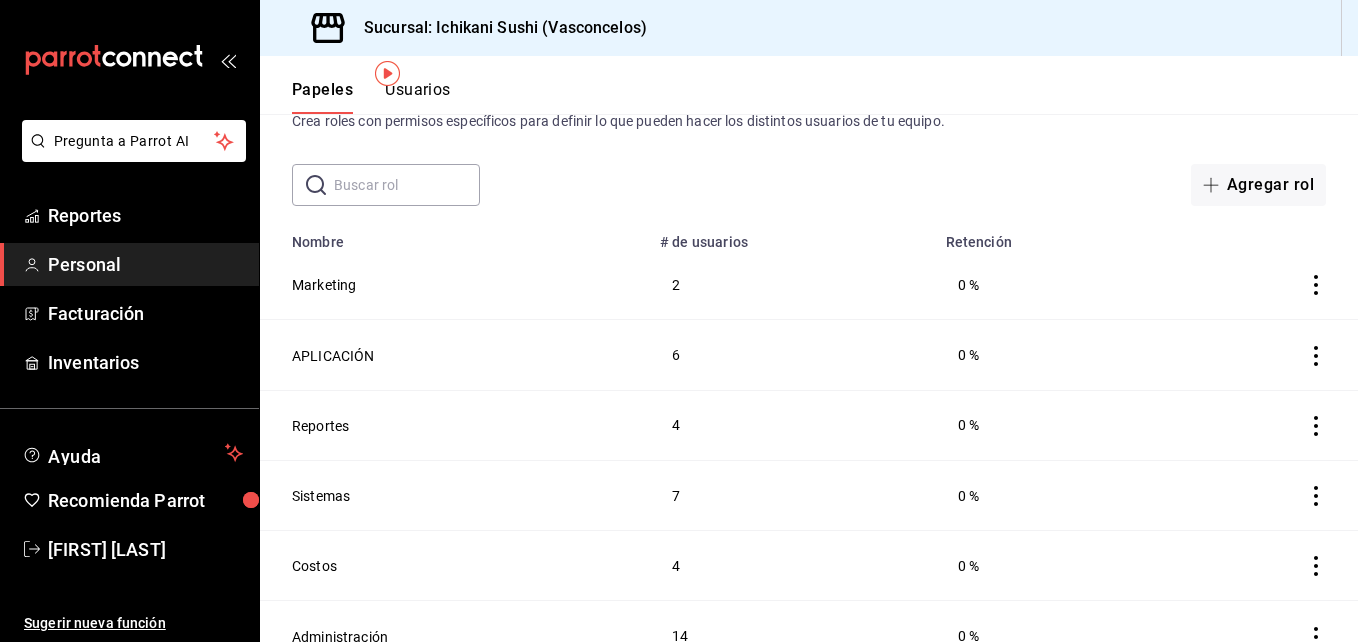 scroll, scrollTop: 100, scrollLeft: 0, axis: vertical 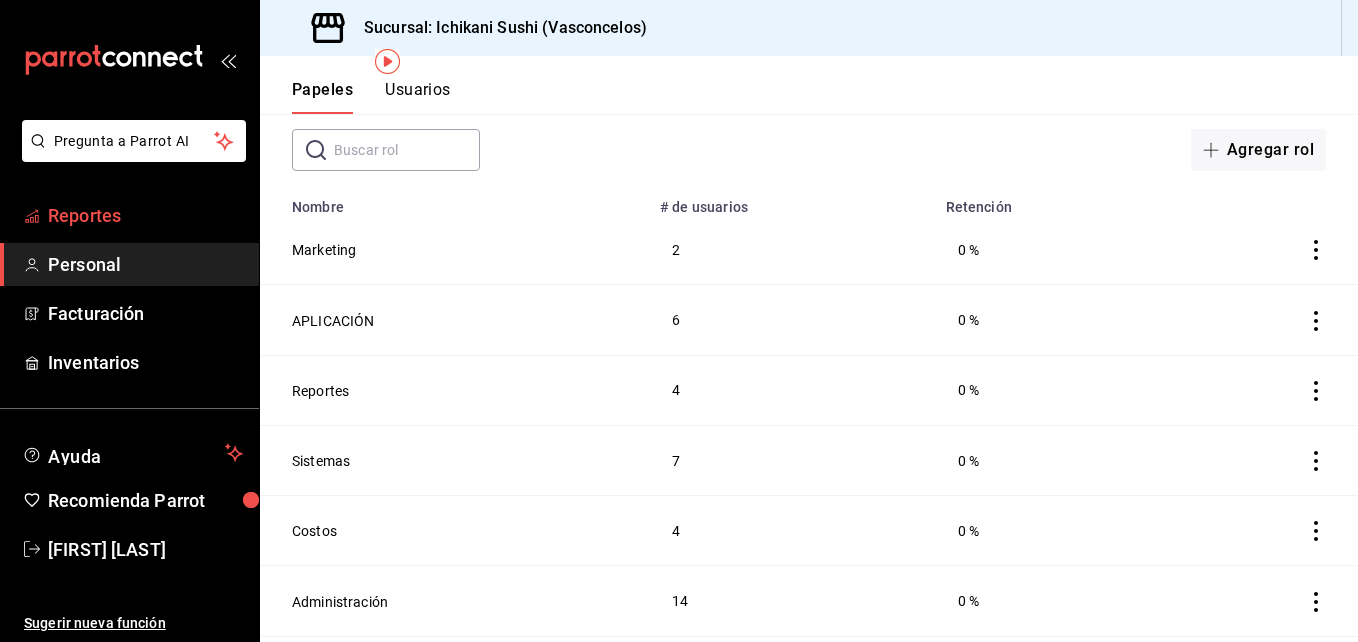 click on "Reportes" at bounding box center (84, 215) 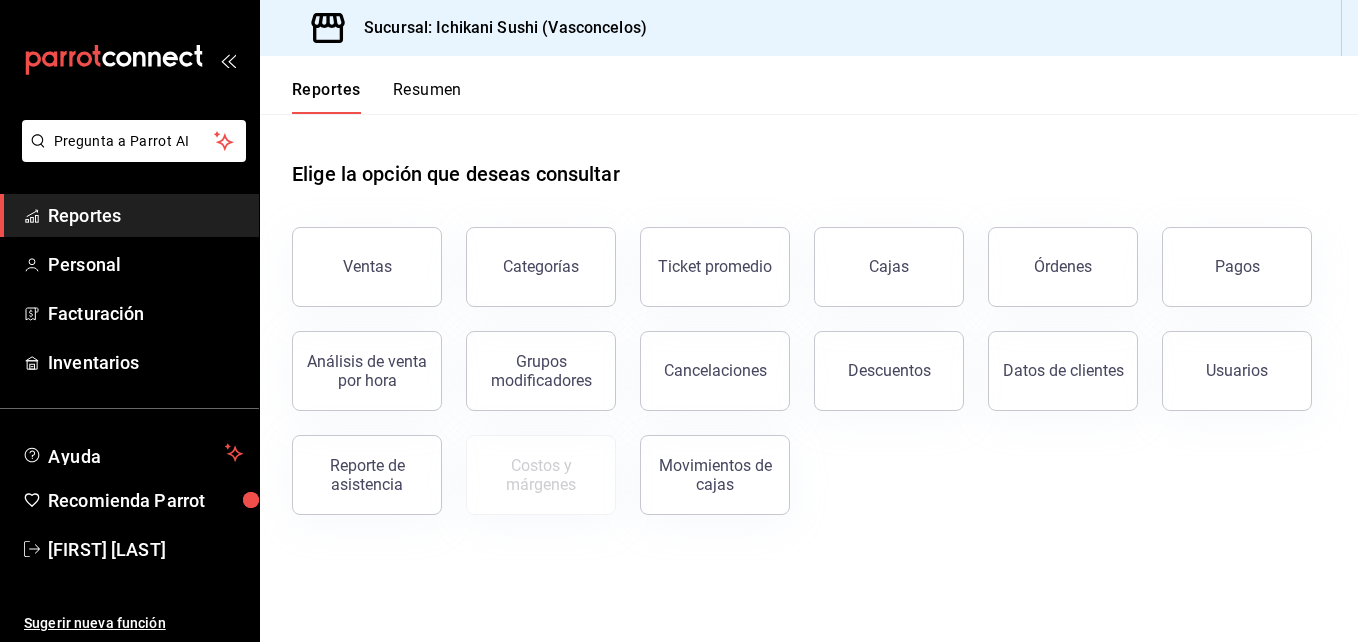 click on "Resumen" at bounding box center (427, 97) 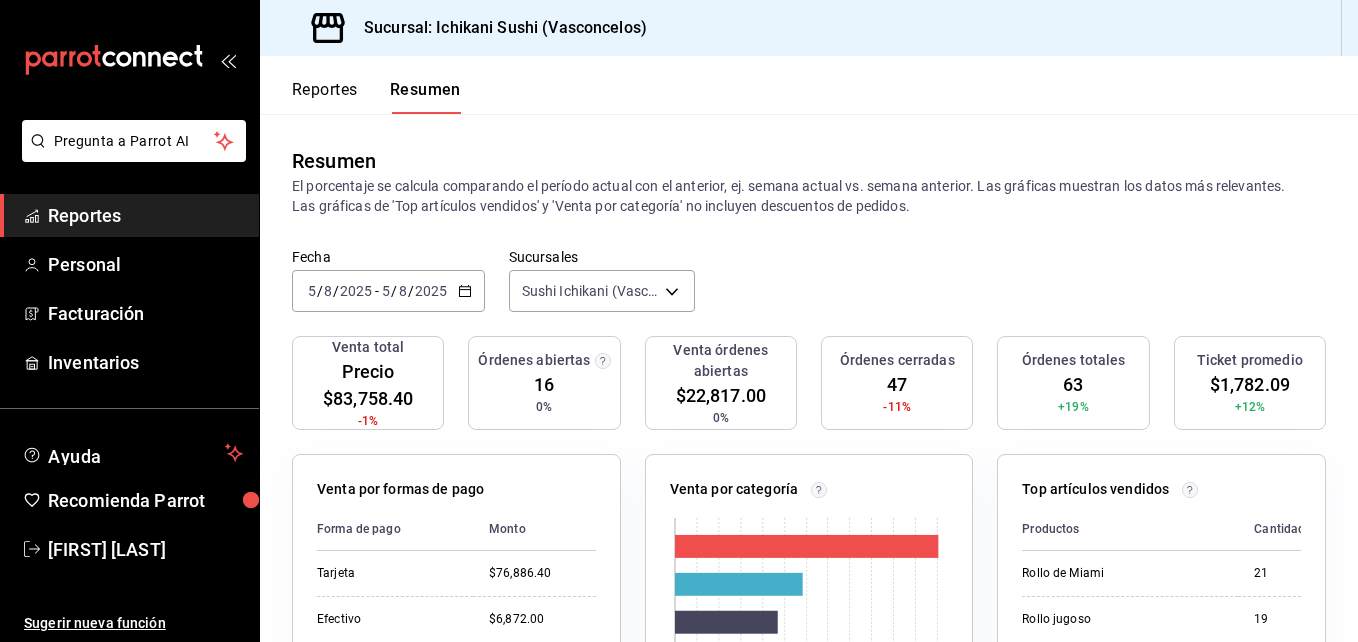 click on "2025" at bounding box center (431, 291) 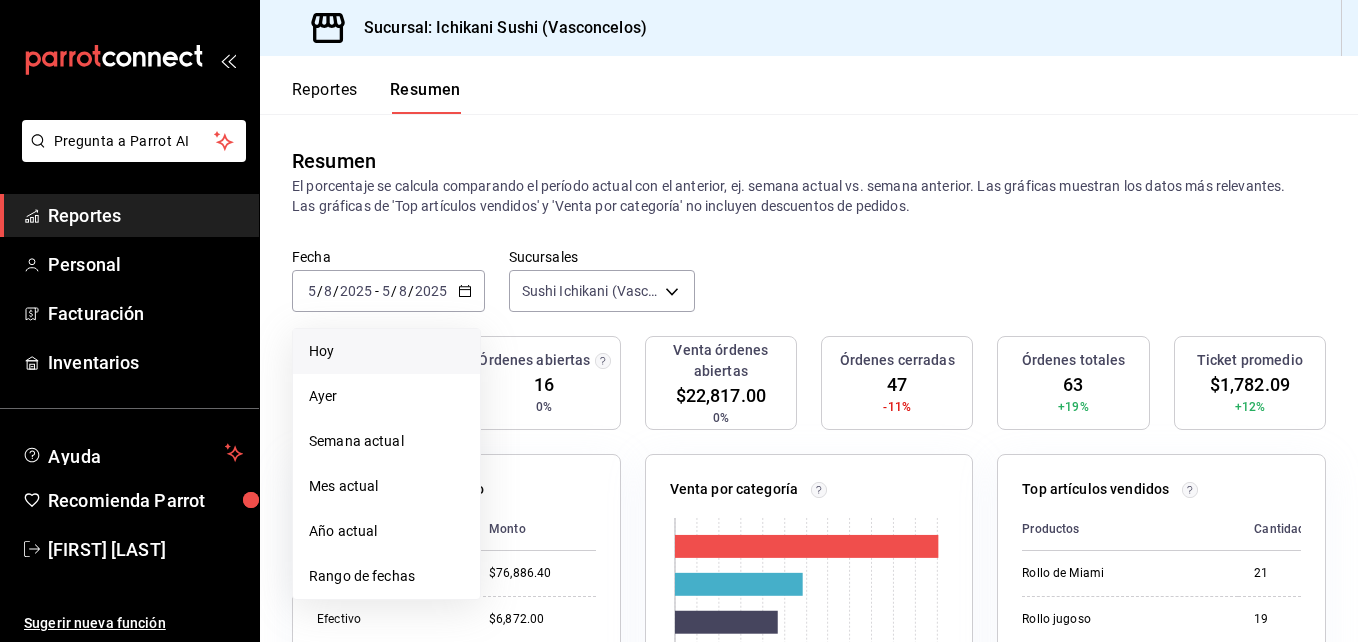 click on "Hoy" at bounding box center [386, 351] 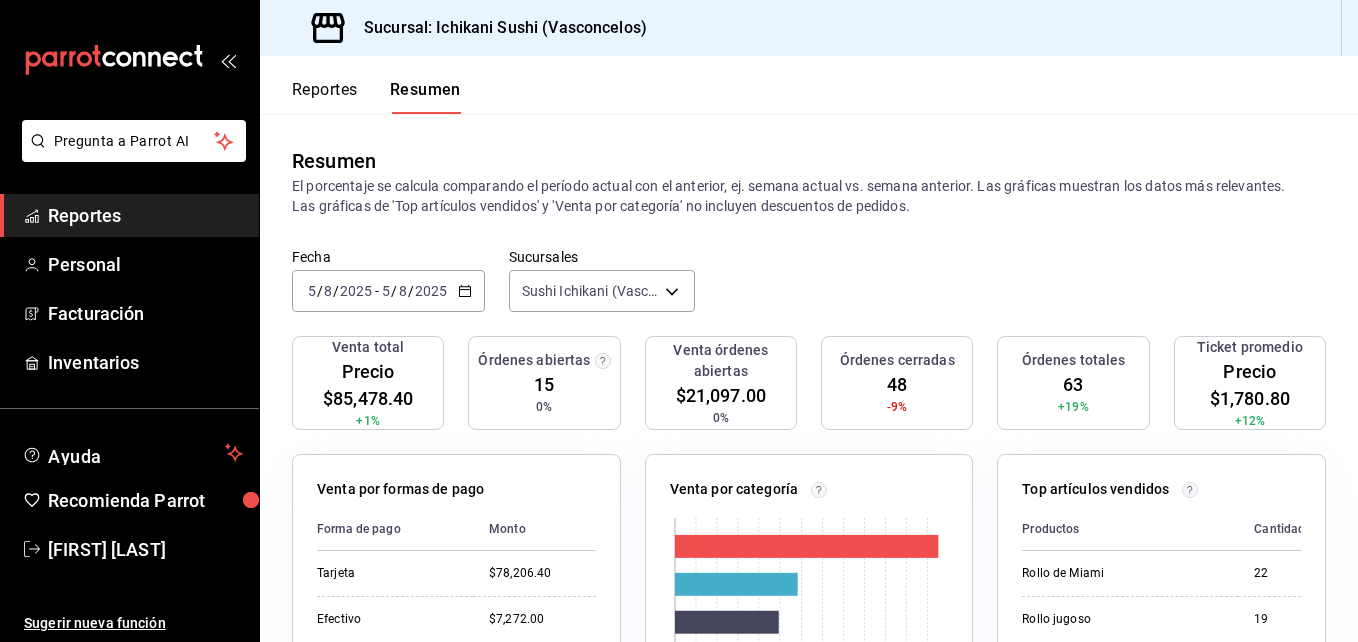 click on "Precio $85,478.40" at bounding box center (368, 385) 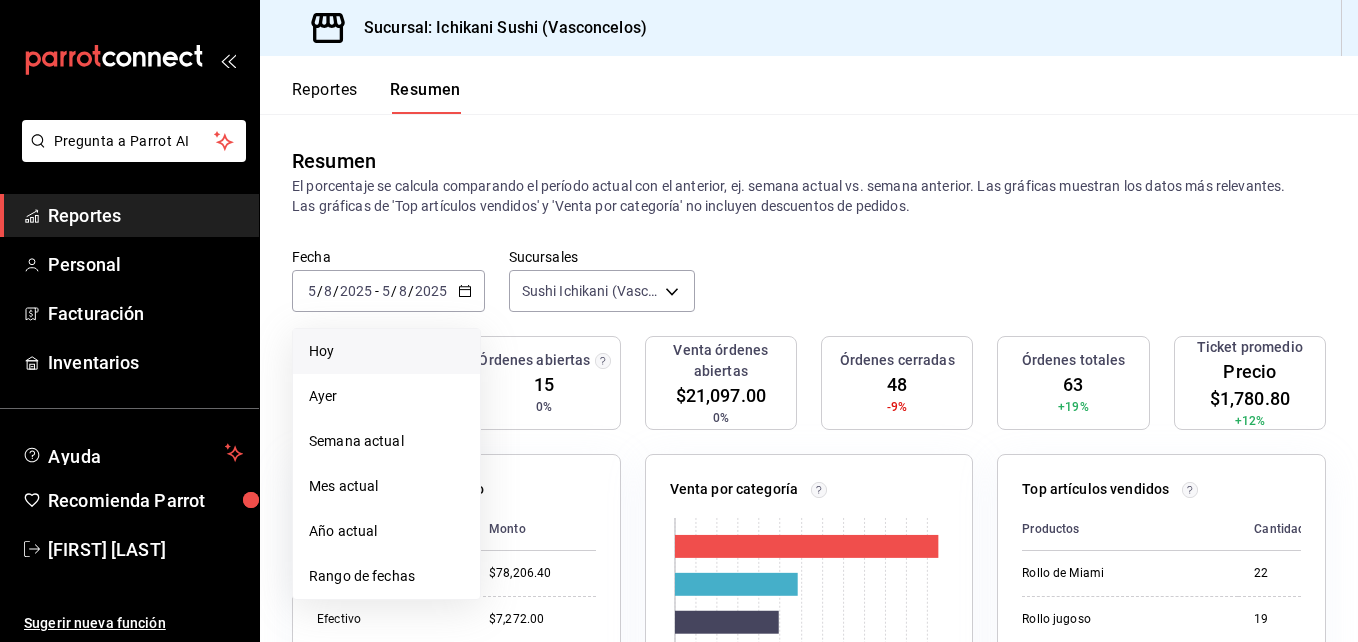 click on "Hoy" at bounding box center [386, 351] 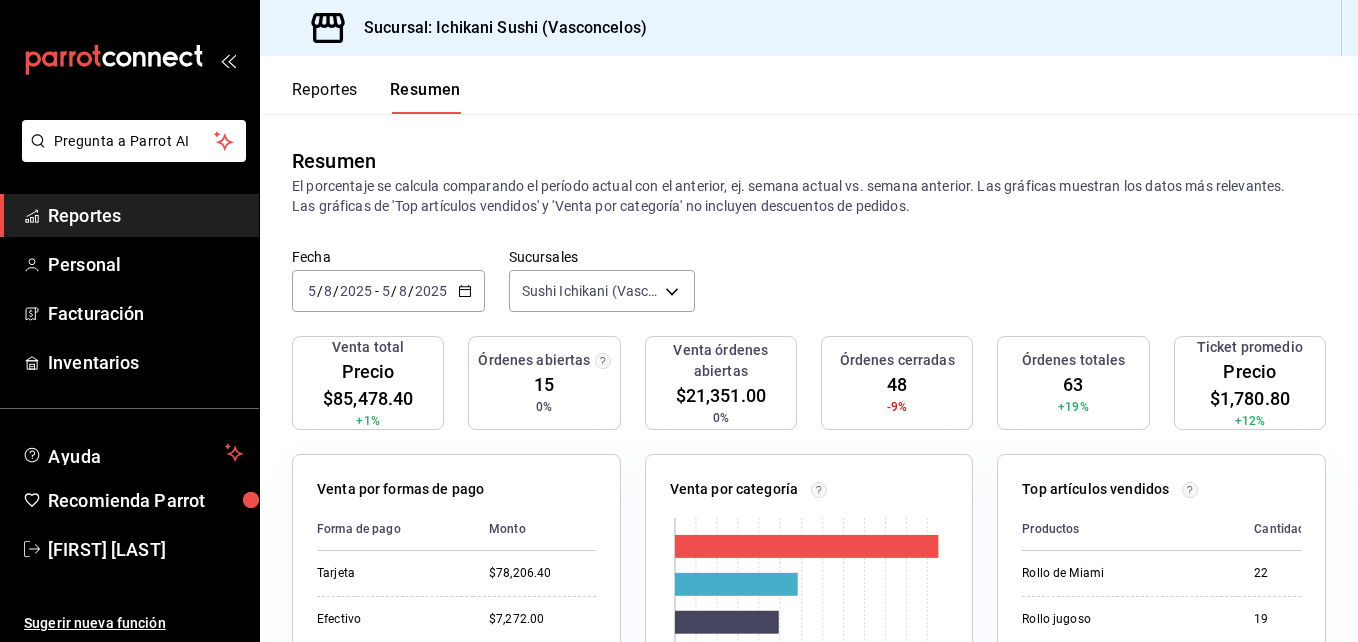 click on "2025-08-05 5 / 8 / 2025 - 2025-08-05 5 / 8 / 2025" at bounding box center (388, 291) 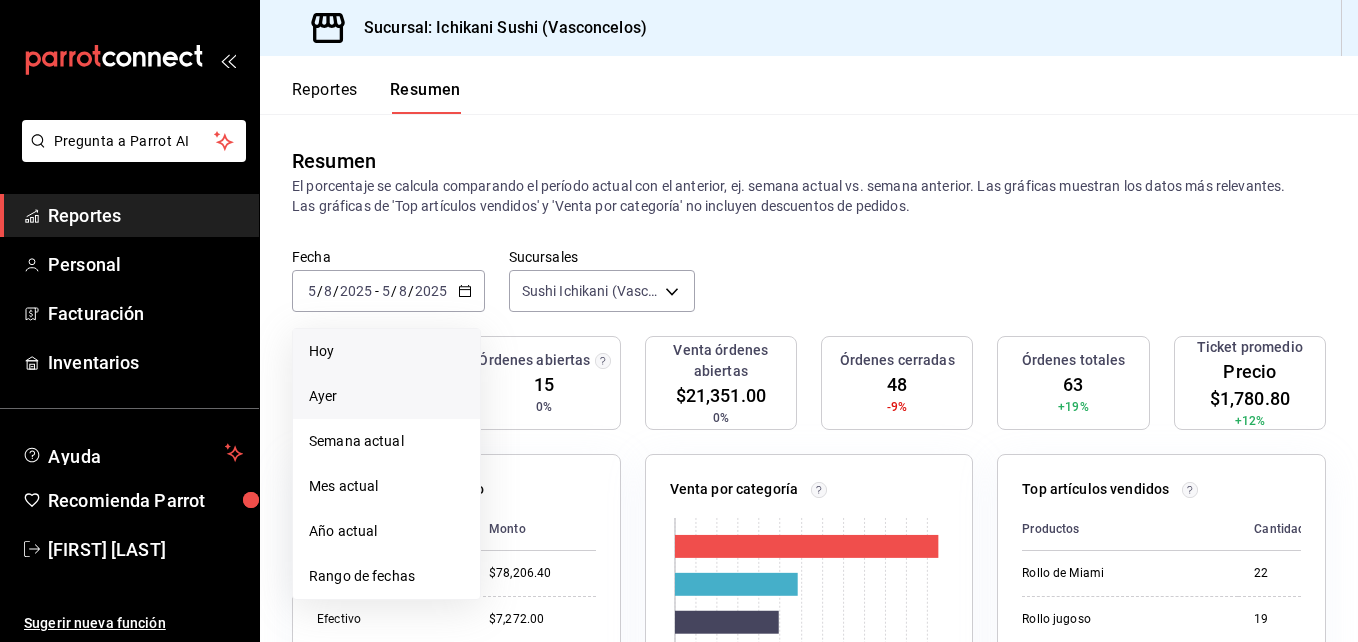 click on "Ayer" at bounding box center [386, 396] 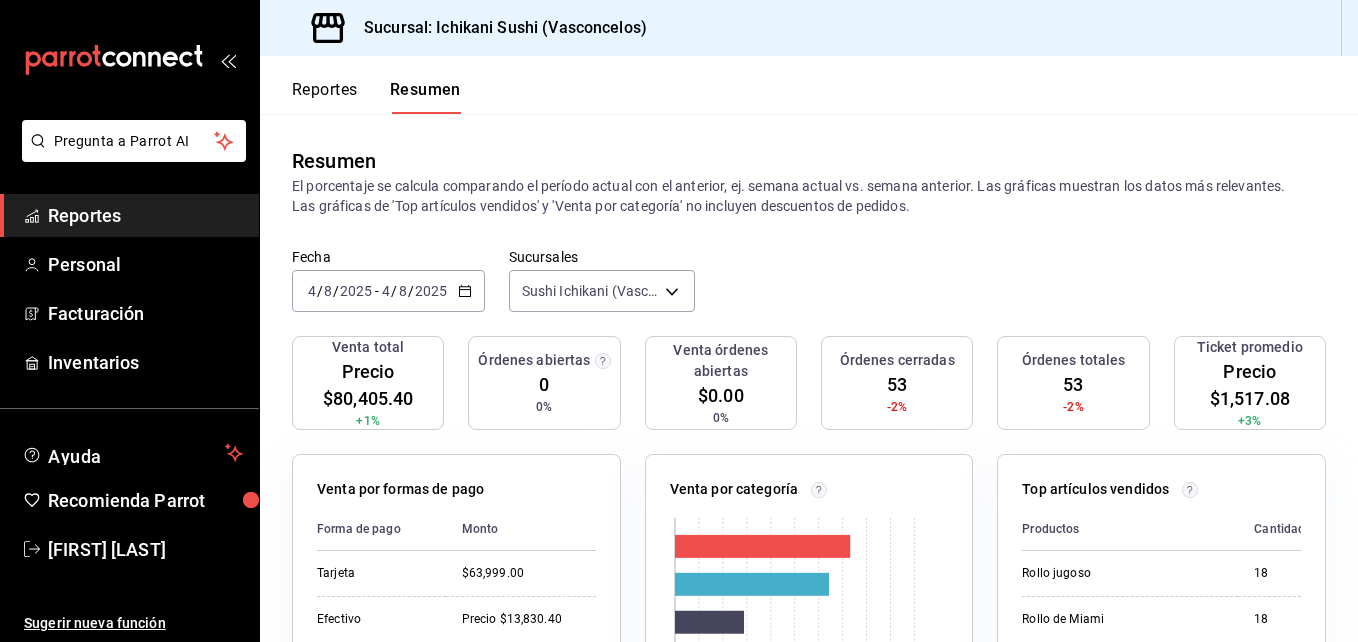 click on "2025" at bounding box center (356, 291) 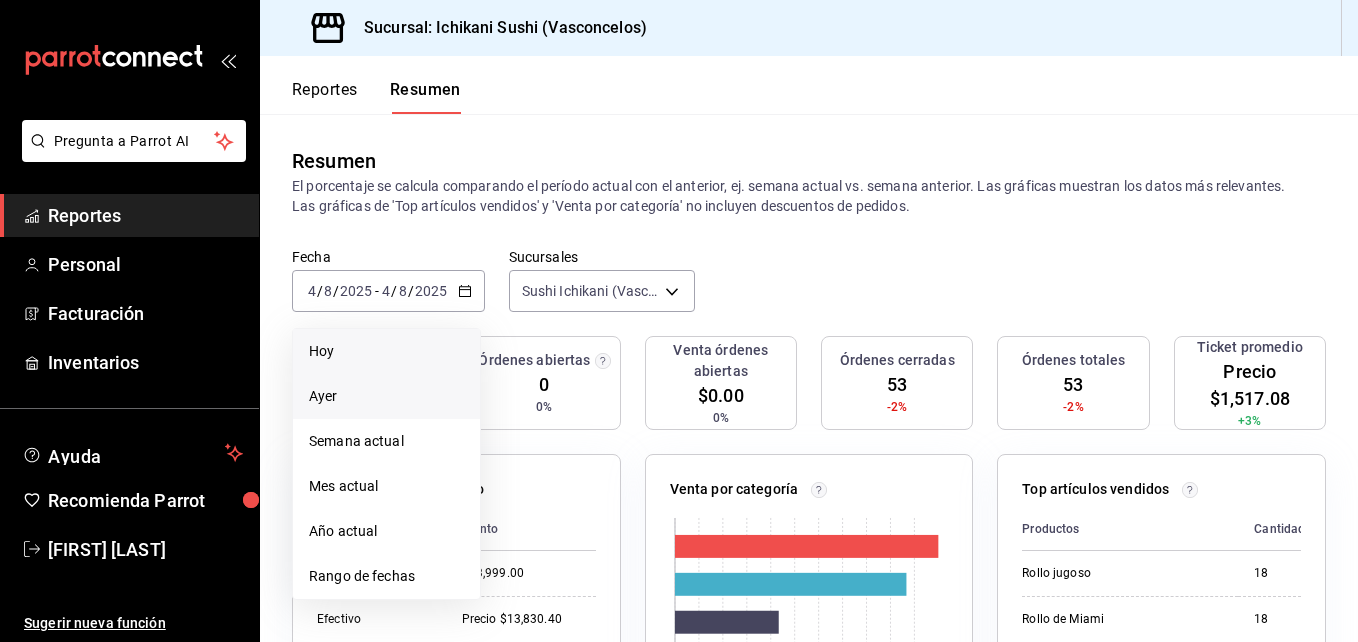 click on "Hoy" at bounding box center (386, 351) 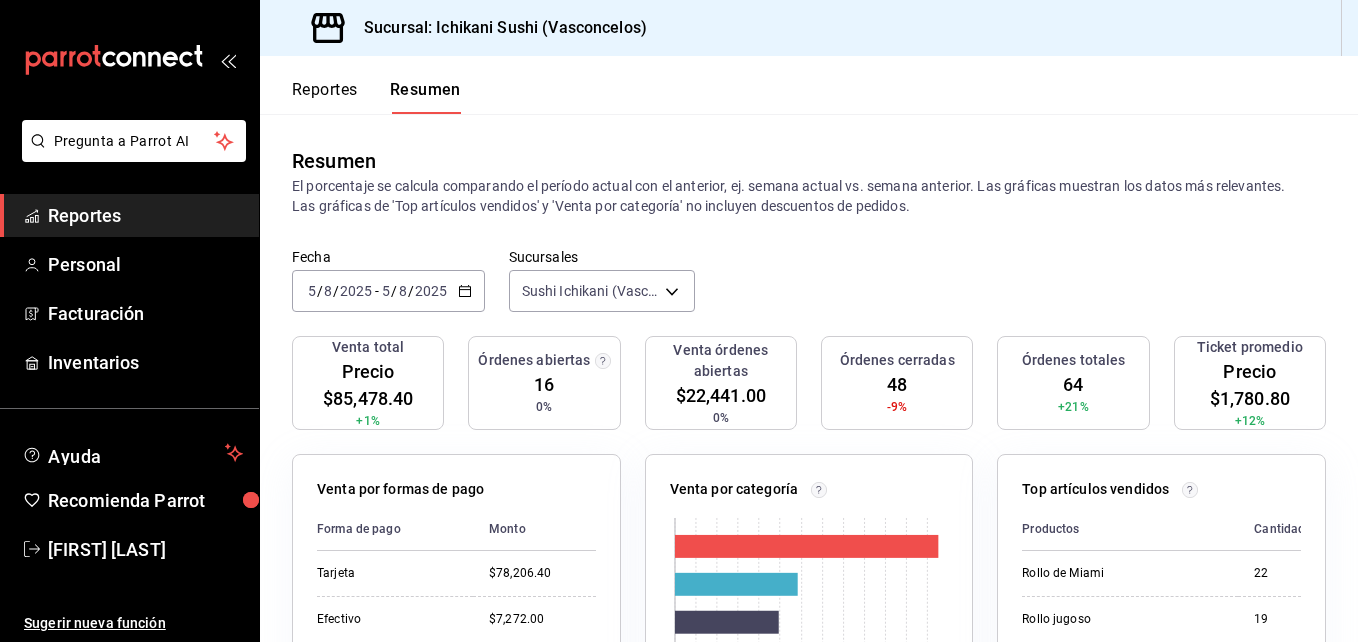 click on "2025" at bounding box center (356, 291) 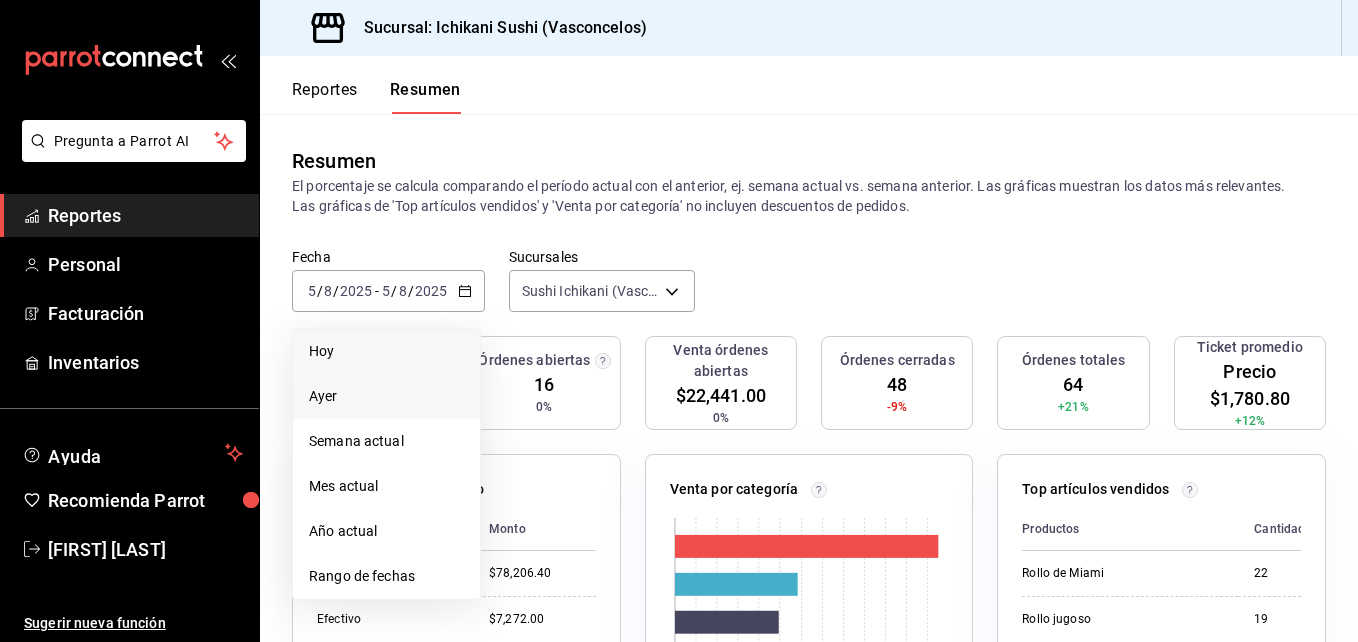click on "Ayer" at bounding box center (386, 396) 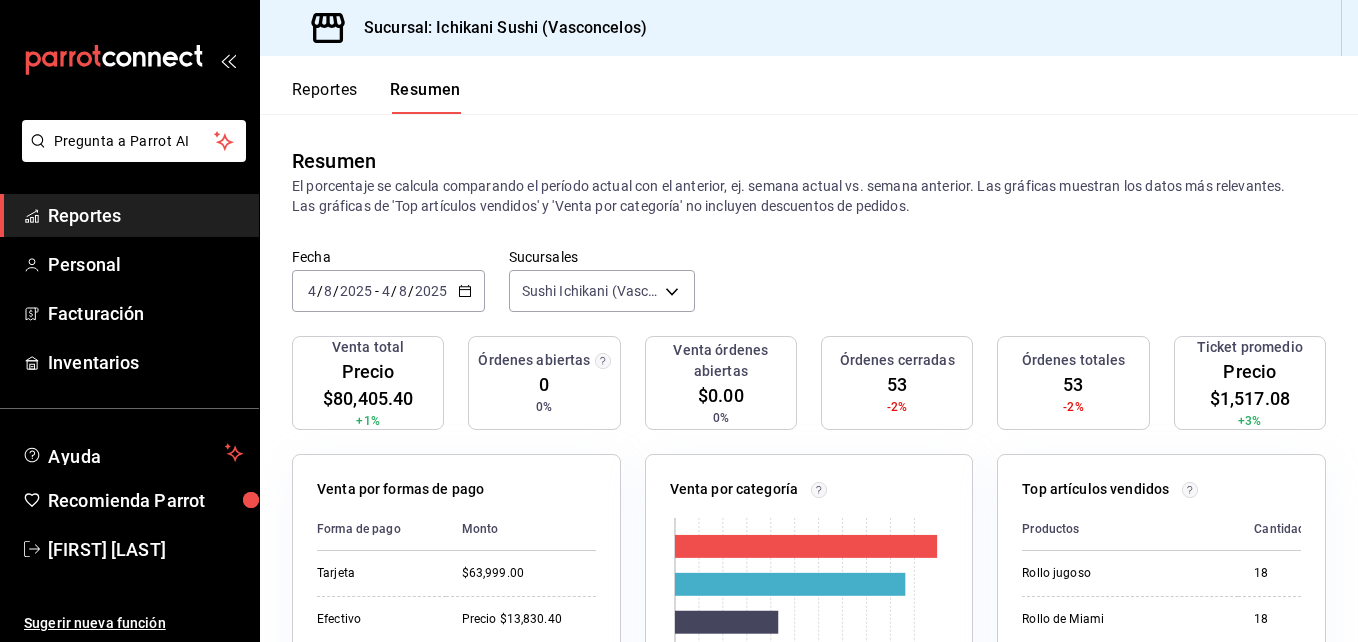 click on "2025-08-04 4 / 8 / 2025 - 2025-08-04 4 / 8 / 2025" at bounding box center [388, 291] 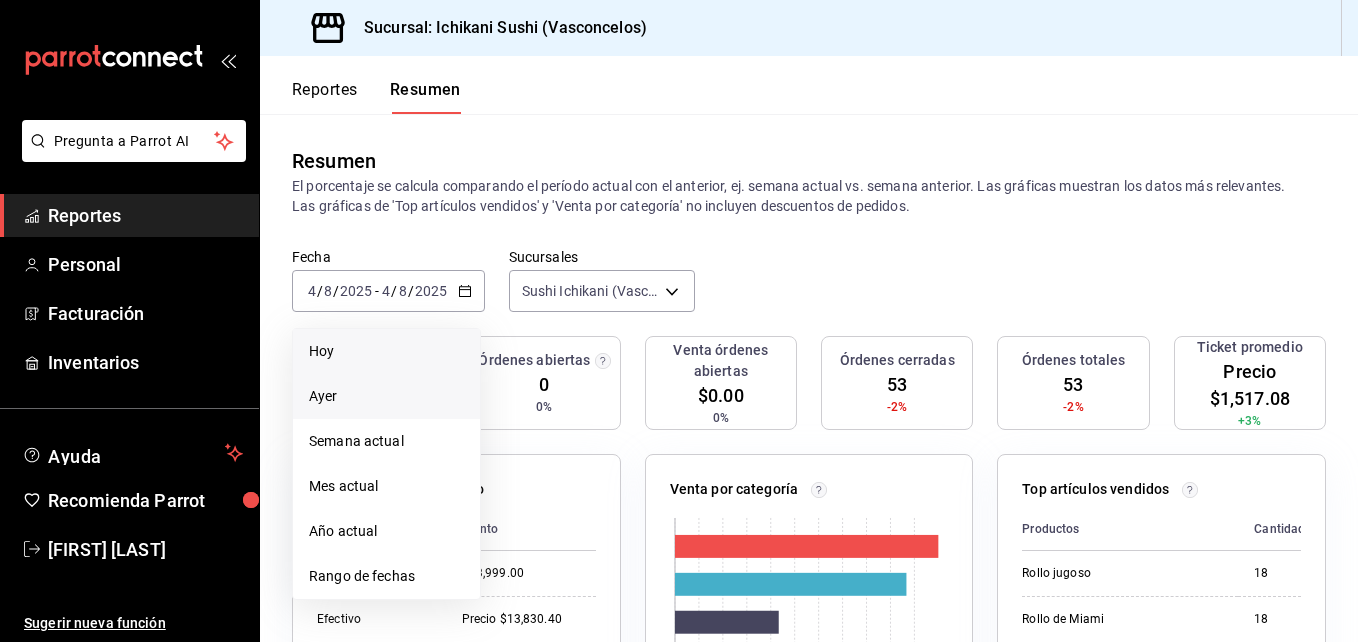 click on "Hoy" at bounding box center (386, 351) 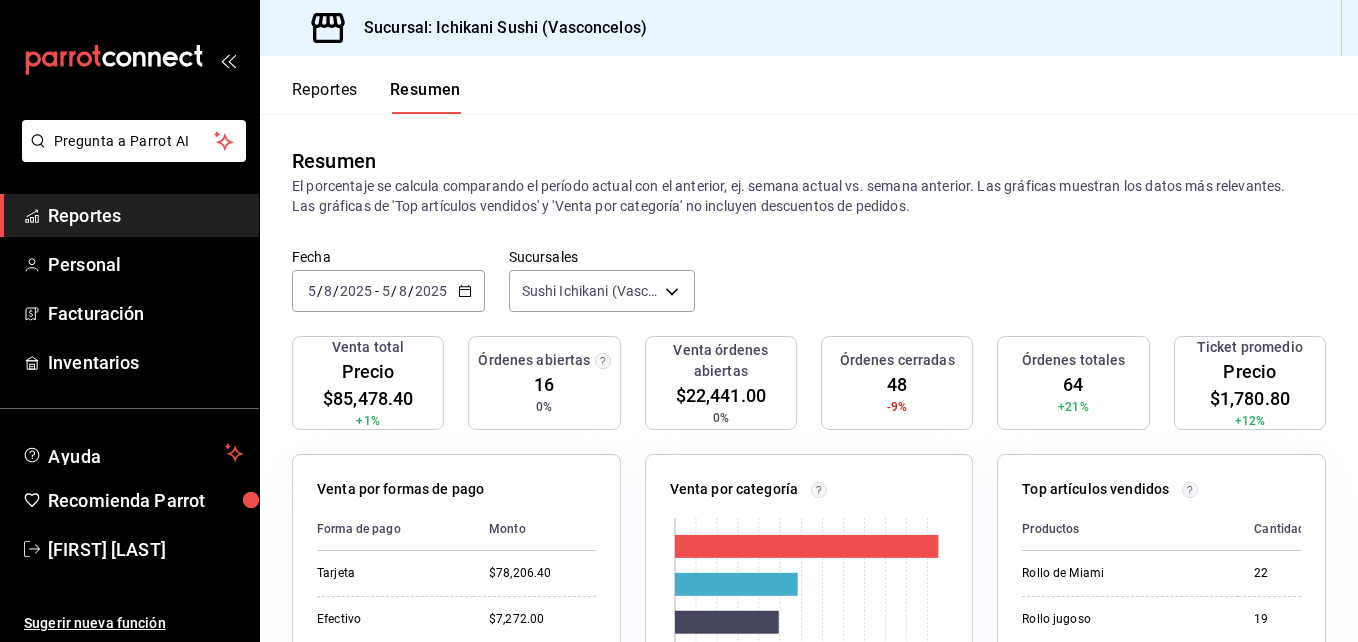 click on "2025" at bounding box center [356, 291] 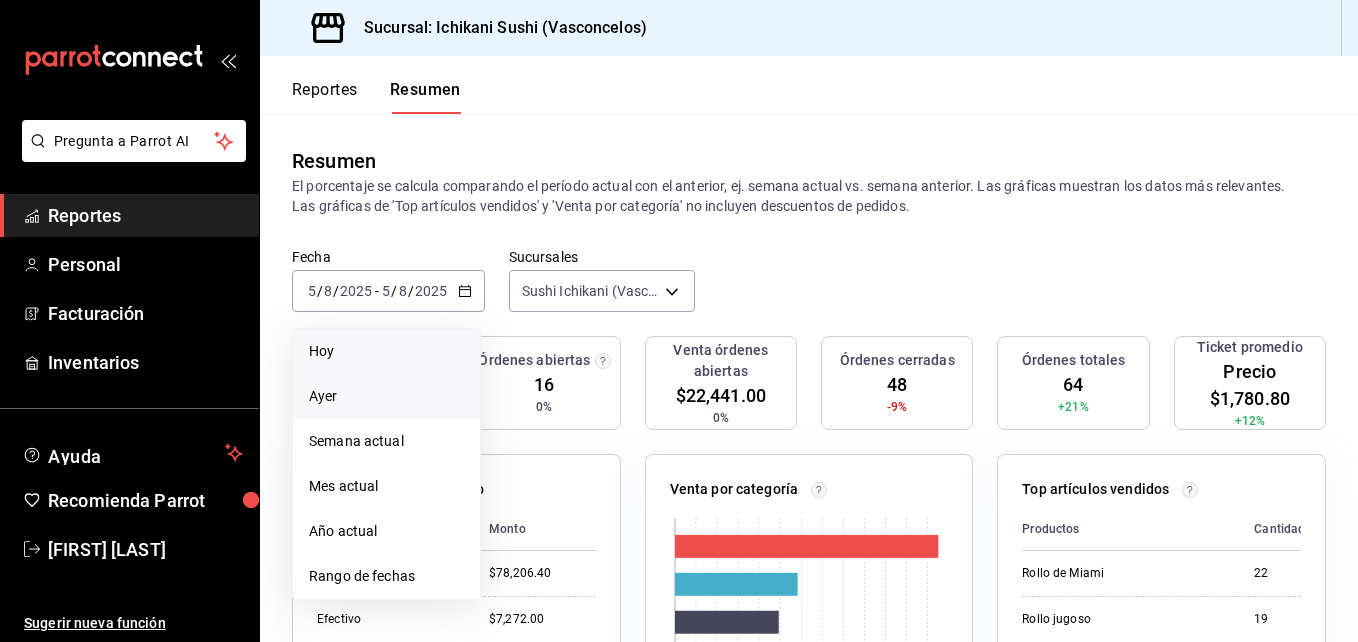 click on "Ayer" at bounding box center (386, 396) 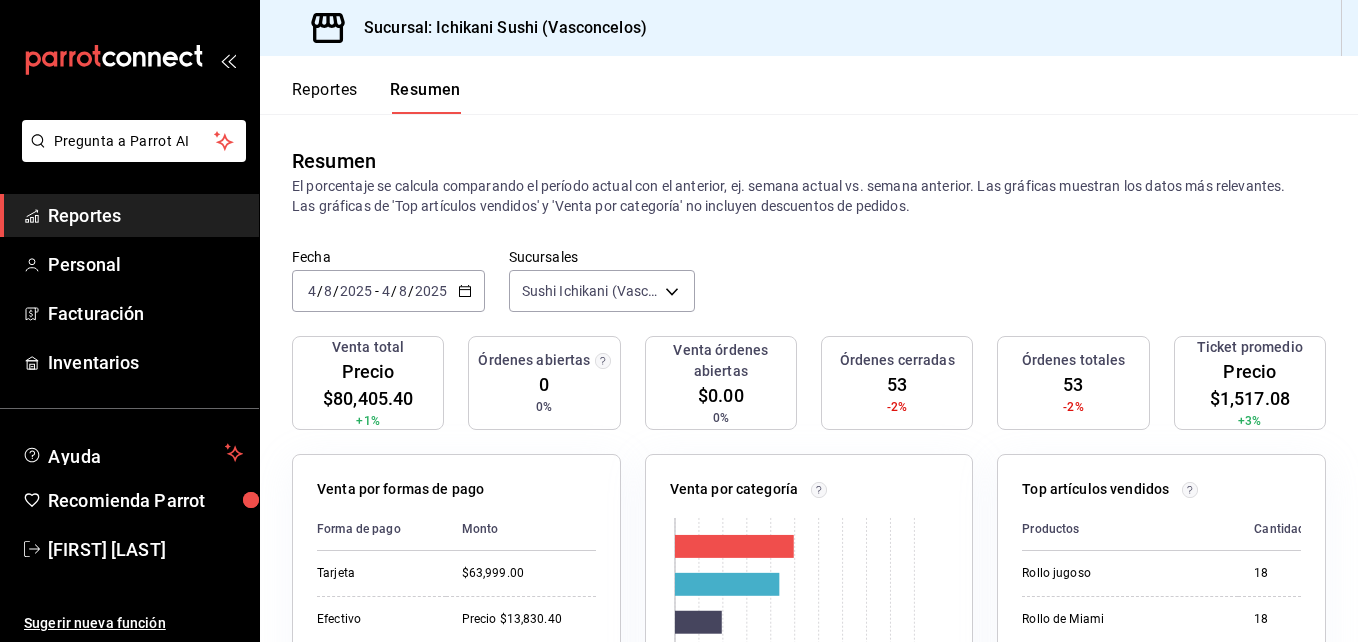 click on "Fecha [DATE] [DATE] - [DATE] [DATE] Sucursales Sushi Ichikani ([CITY]) [object Object]" at bounding box center [809, 292] 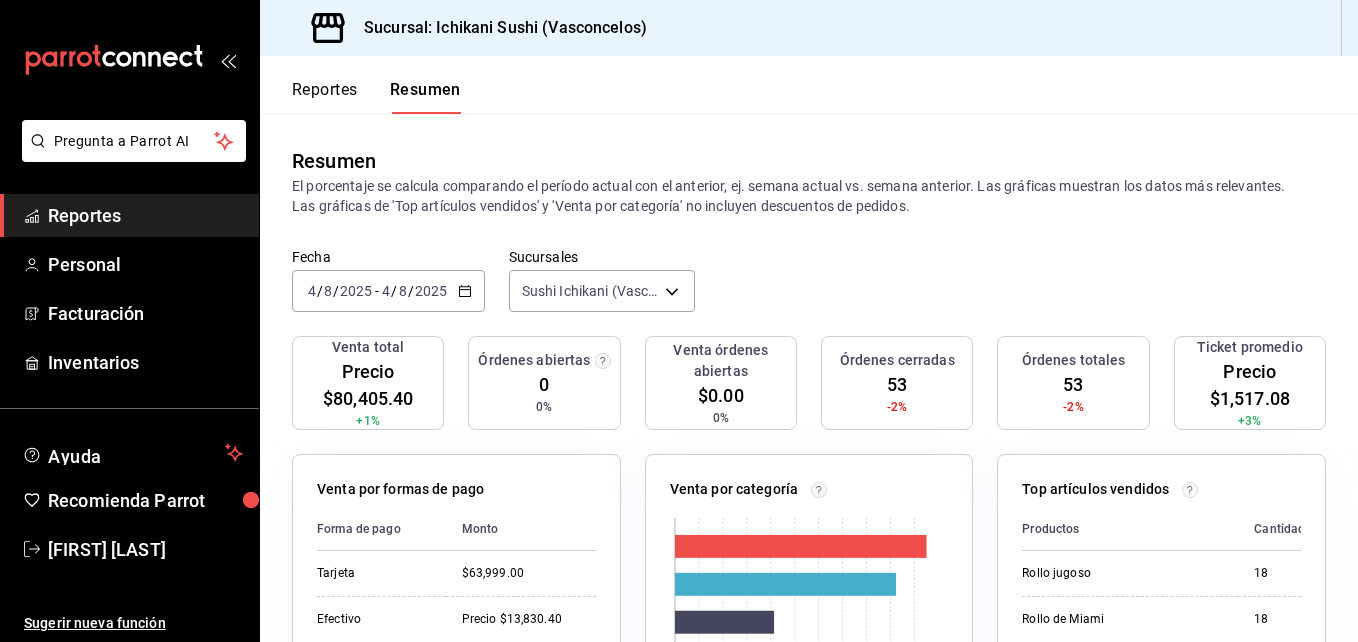 click on "-" at bounding box center [377, 291] 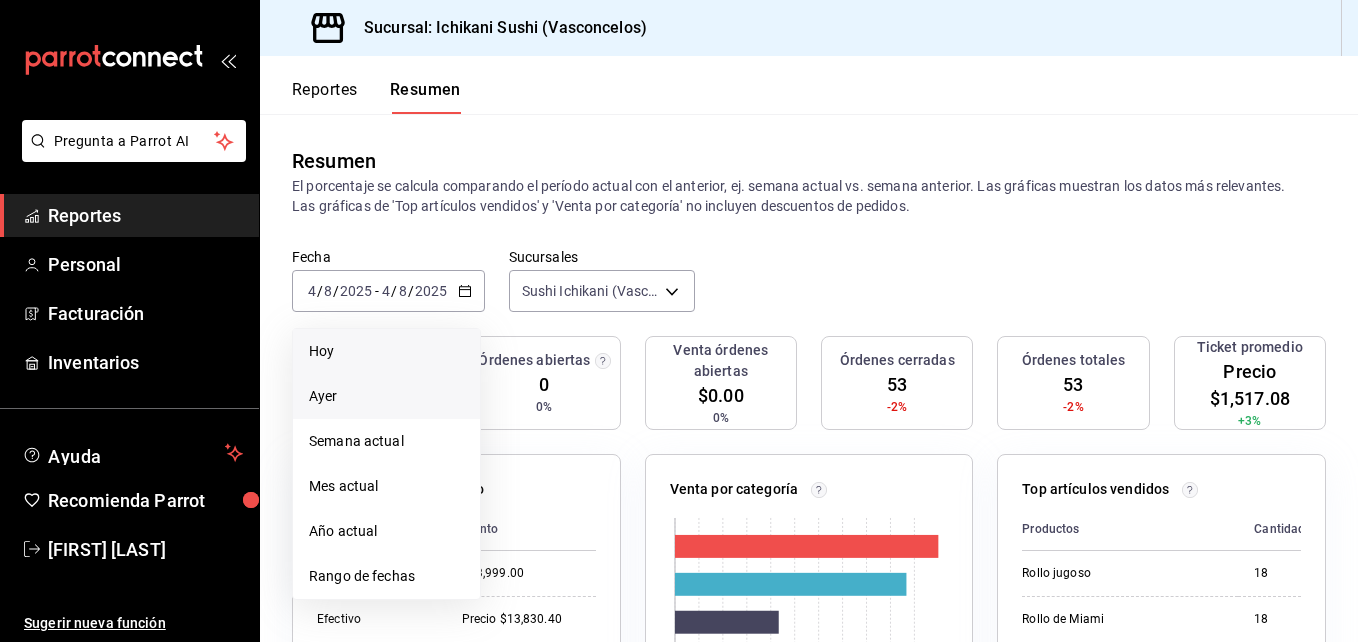 click on "Hoy" at bounding box center (386, 351) 